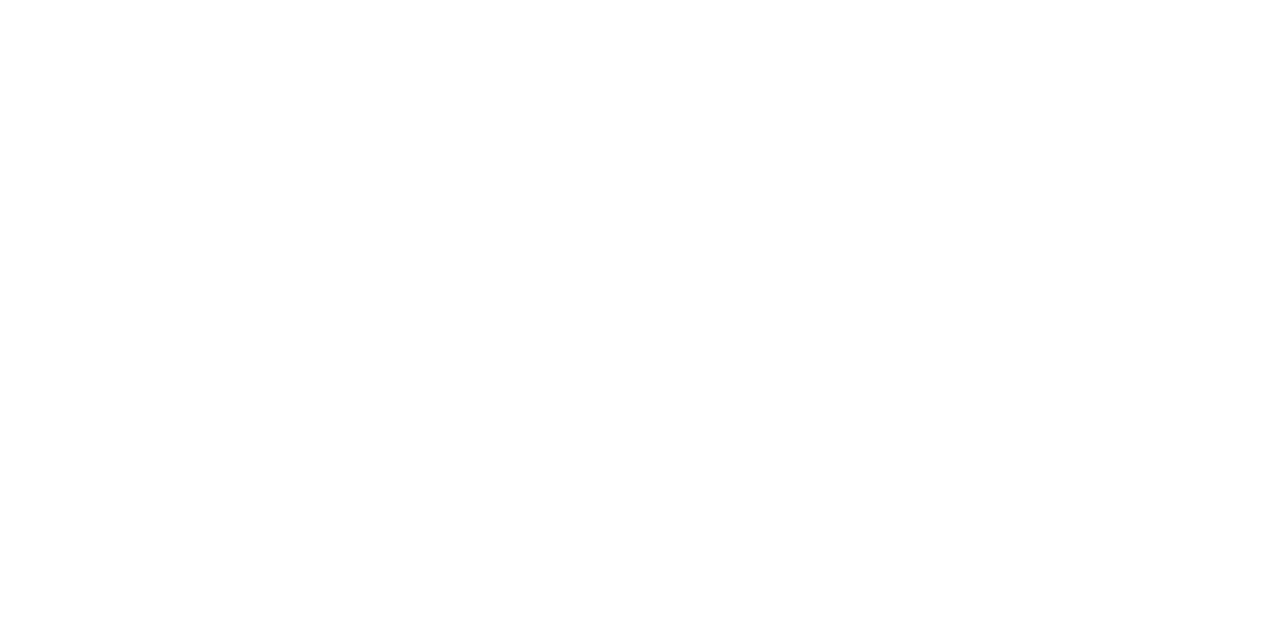 scroll, scrollTop: 0, scrollLeft: 0, axis: both 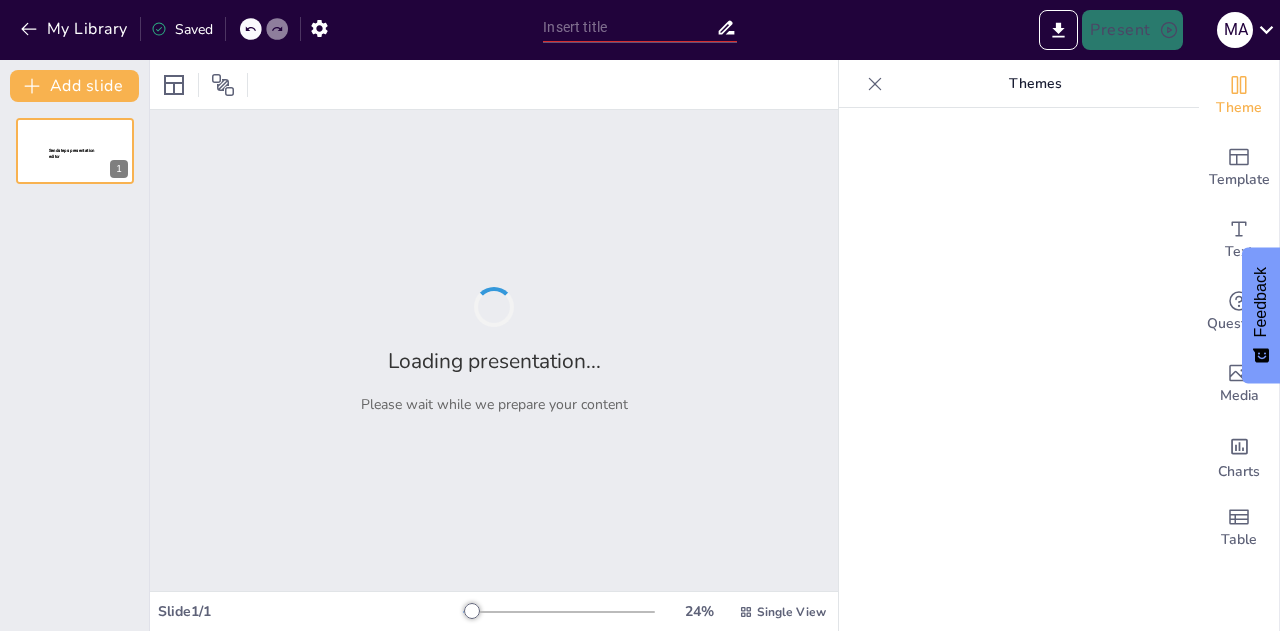 type on "Living Your Faith: Practical Steps from Colossians 3:23" 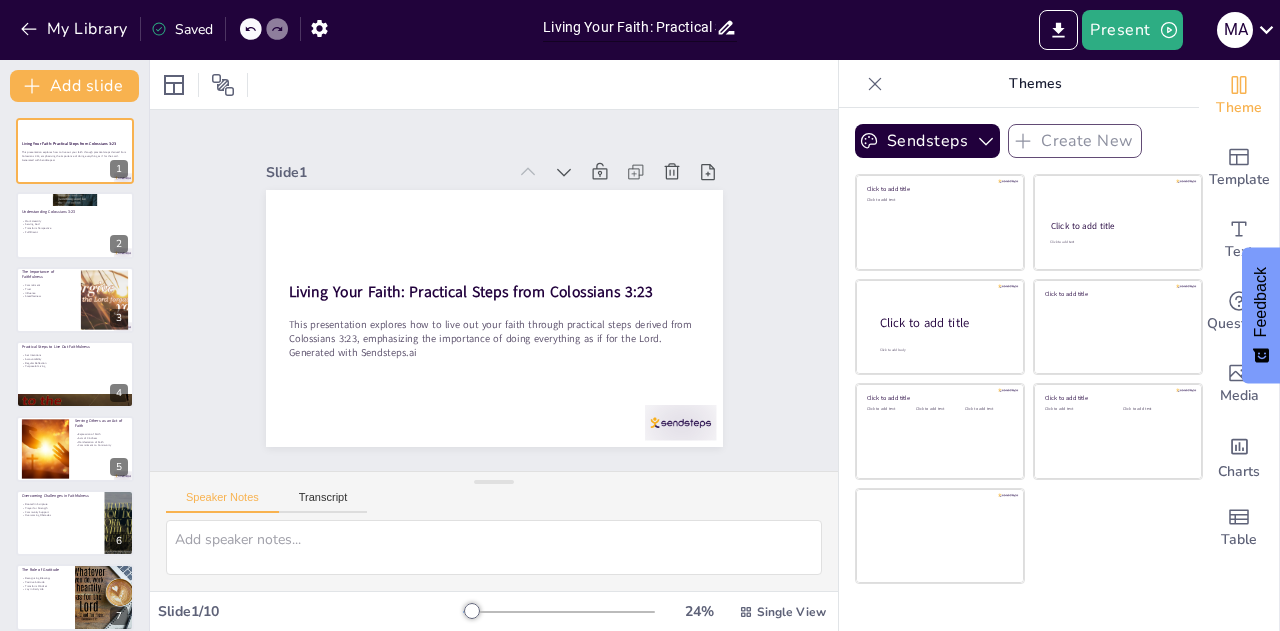scroll, scrollTop: 0, scrollLeft: 60, axis: horizontal 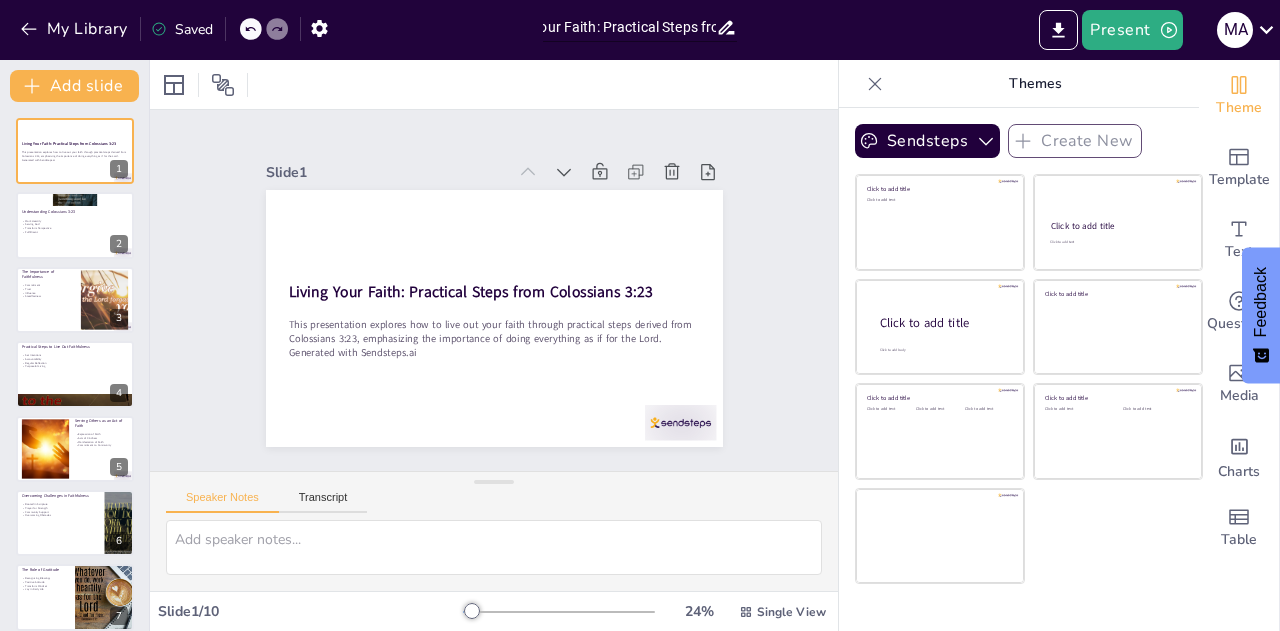 click on "Living Your Faith: Practical Steps from Colossians 3:23" at bounding box center (629, 27) 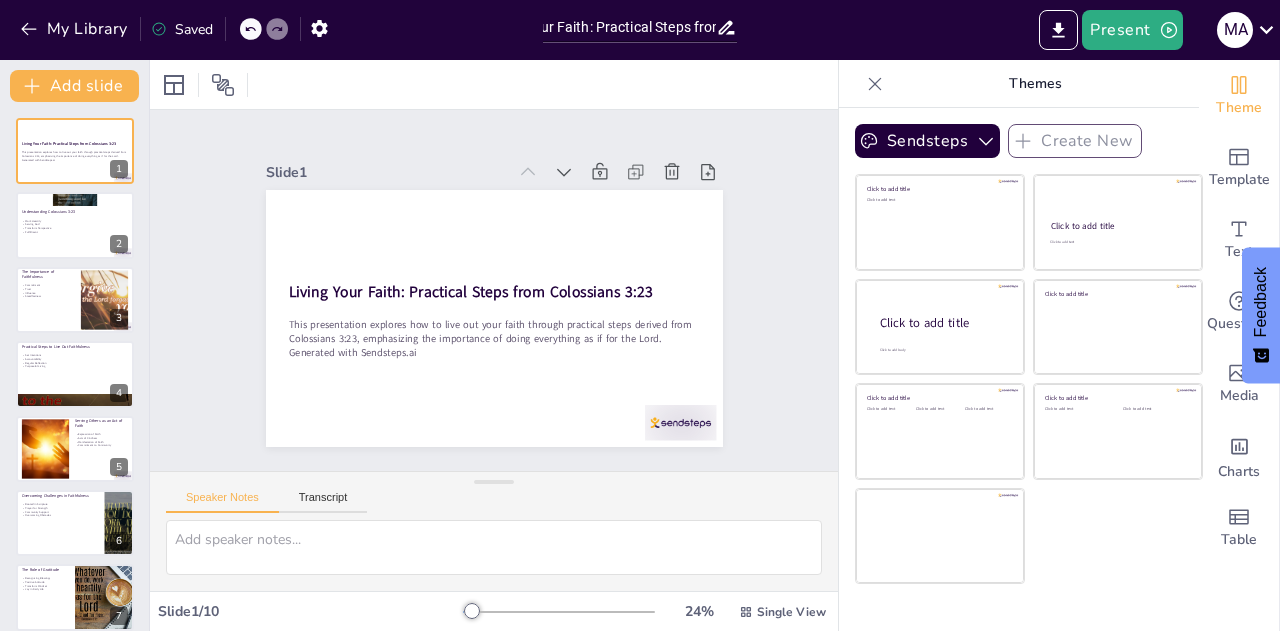 scroll, scrollTop: 0, scrollLeft: 0, axis: both 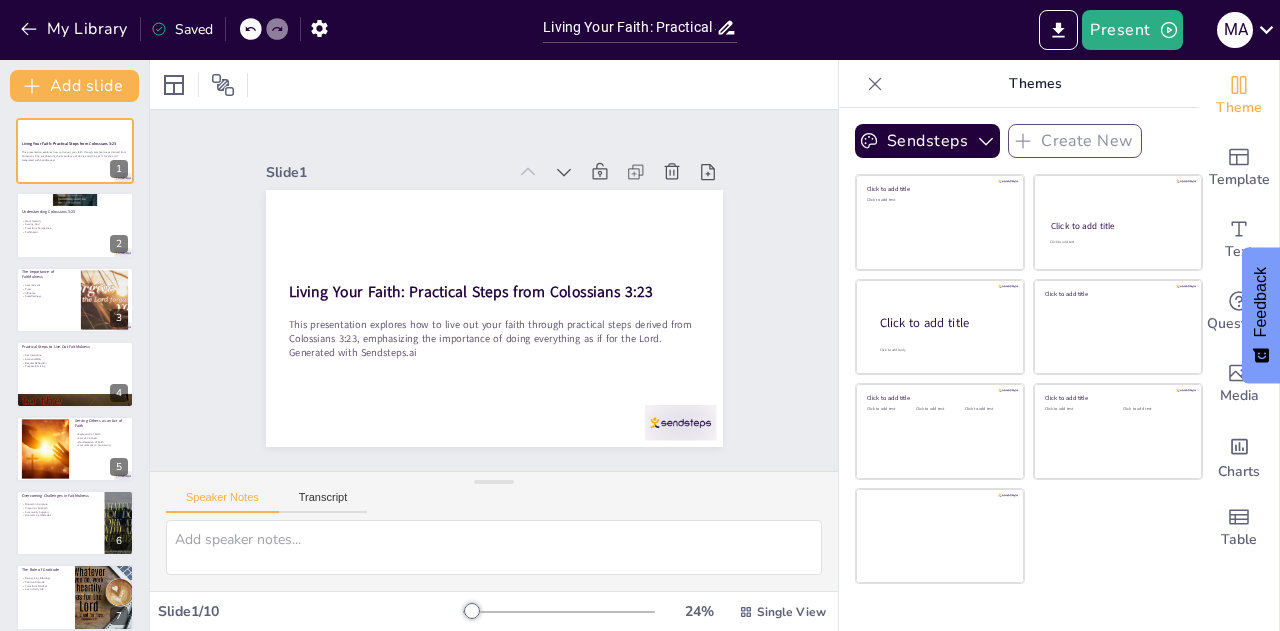 click 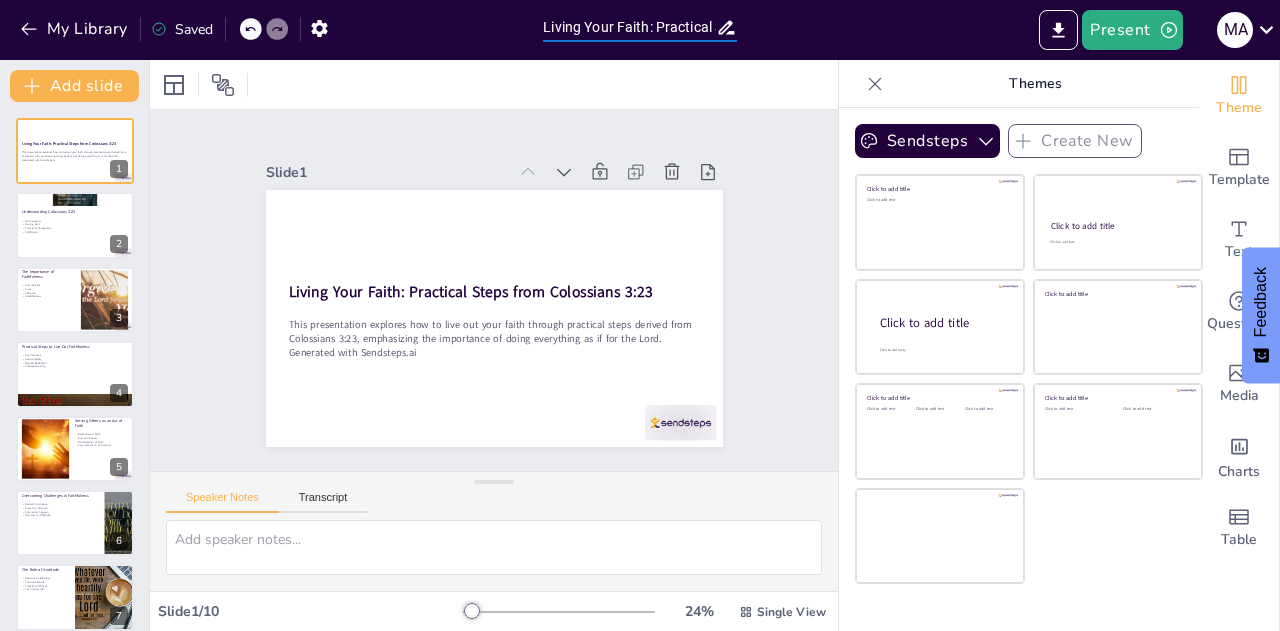 scroll, scrollTop: 0, scrollLeft: 173, axis: horizontal 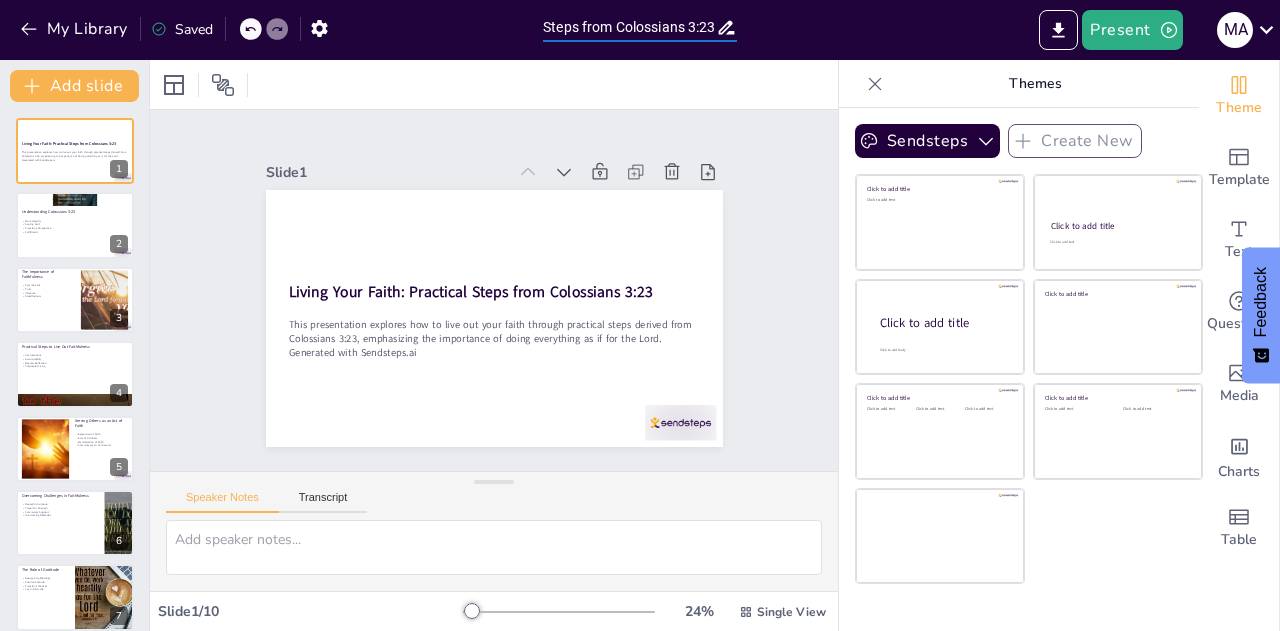 drag, startPoint x: 548, startPoint y: 29, endPoint x: 764, endPoint y: 29, distance: 216 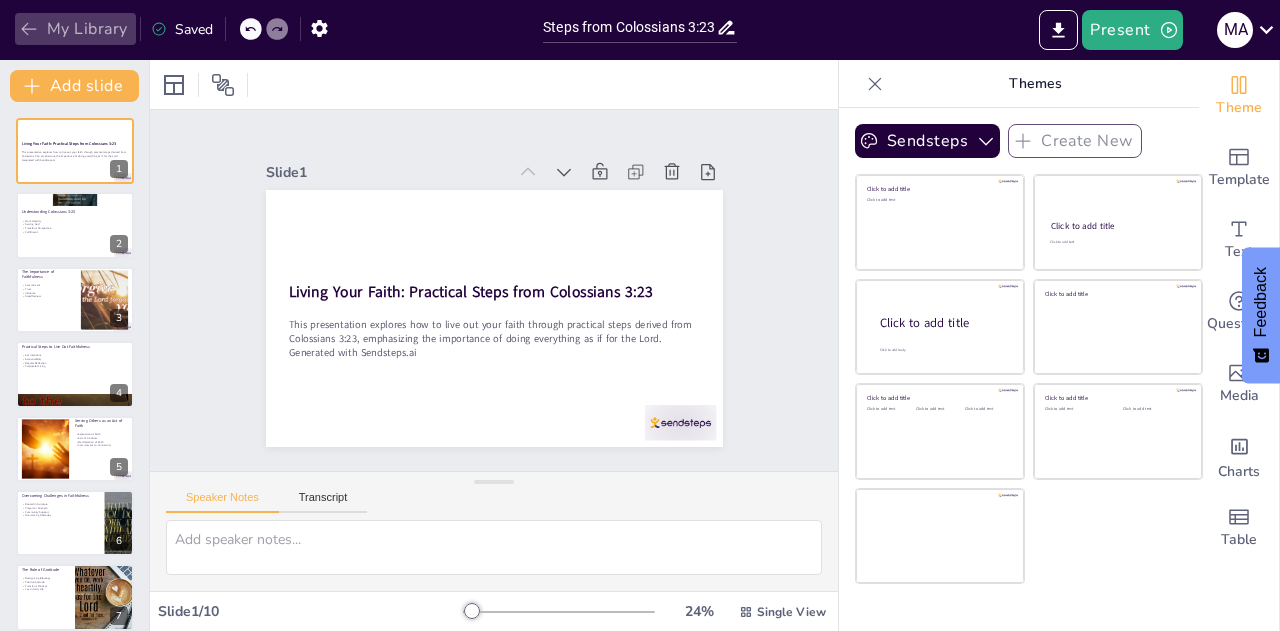 scroll, scrollTop: 0, scrollLeft: 0, axis: both 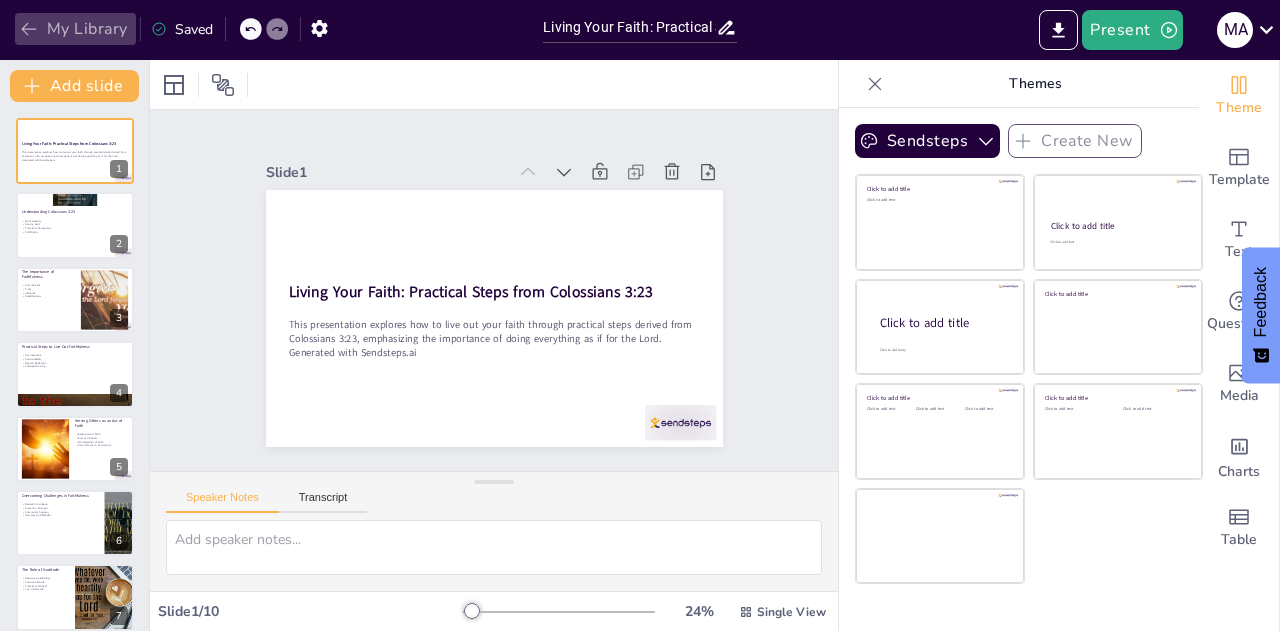 click 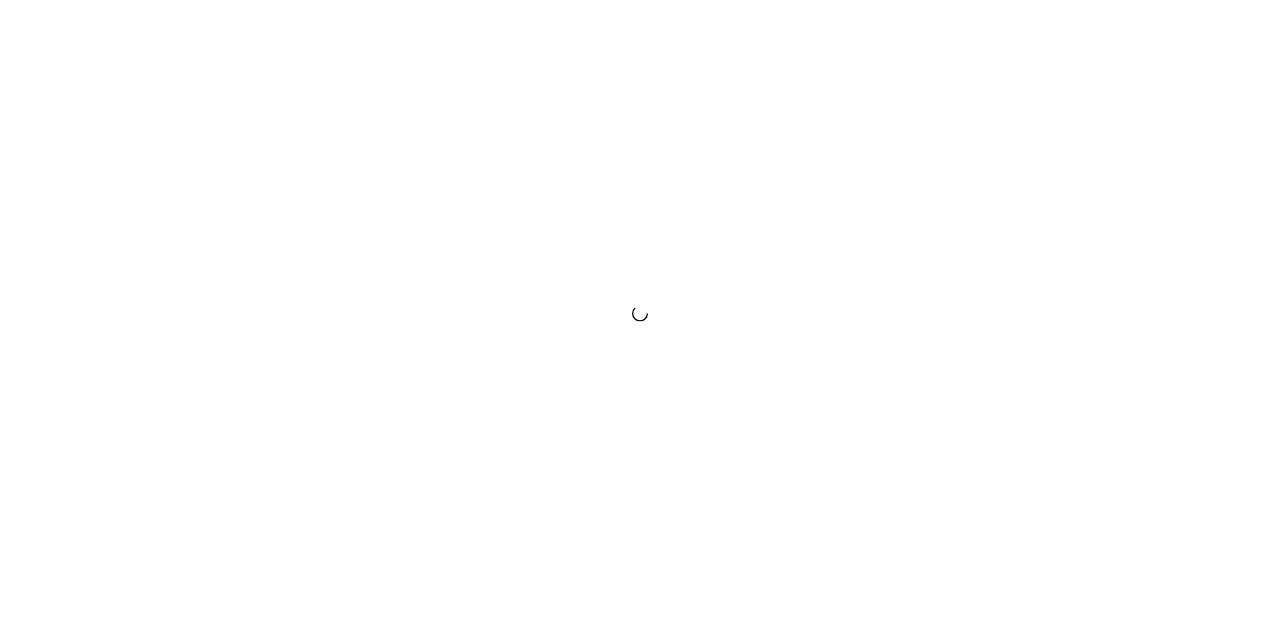 scroll, scrollTop: 0, scrollLeft: 0, axis: both 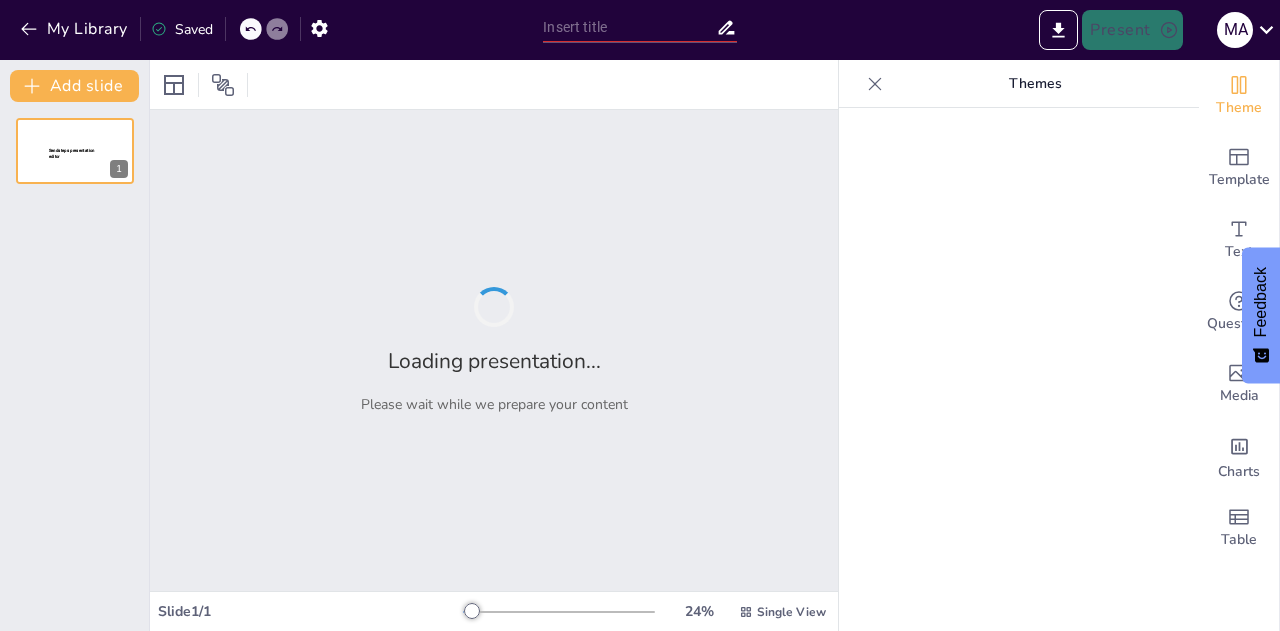 type on "Colossians 3:23: Modern-Day Applications from the Bible and Today’s World" 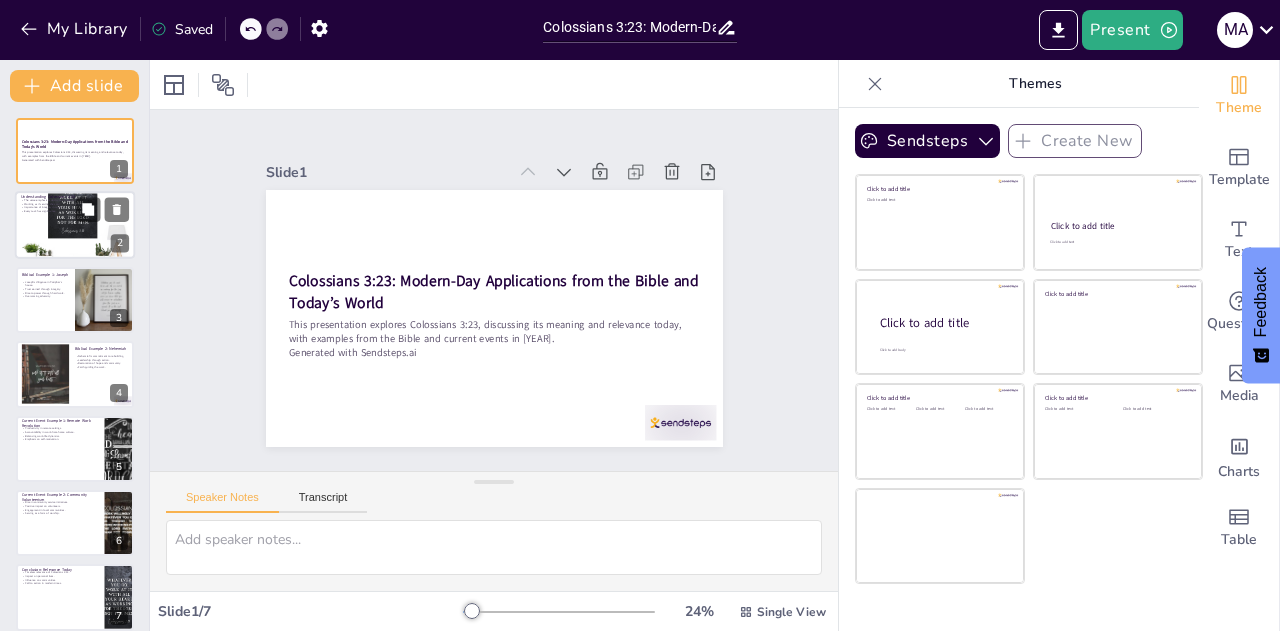 click at bounding box center [75, 225] 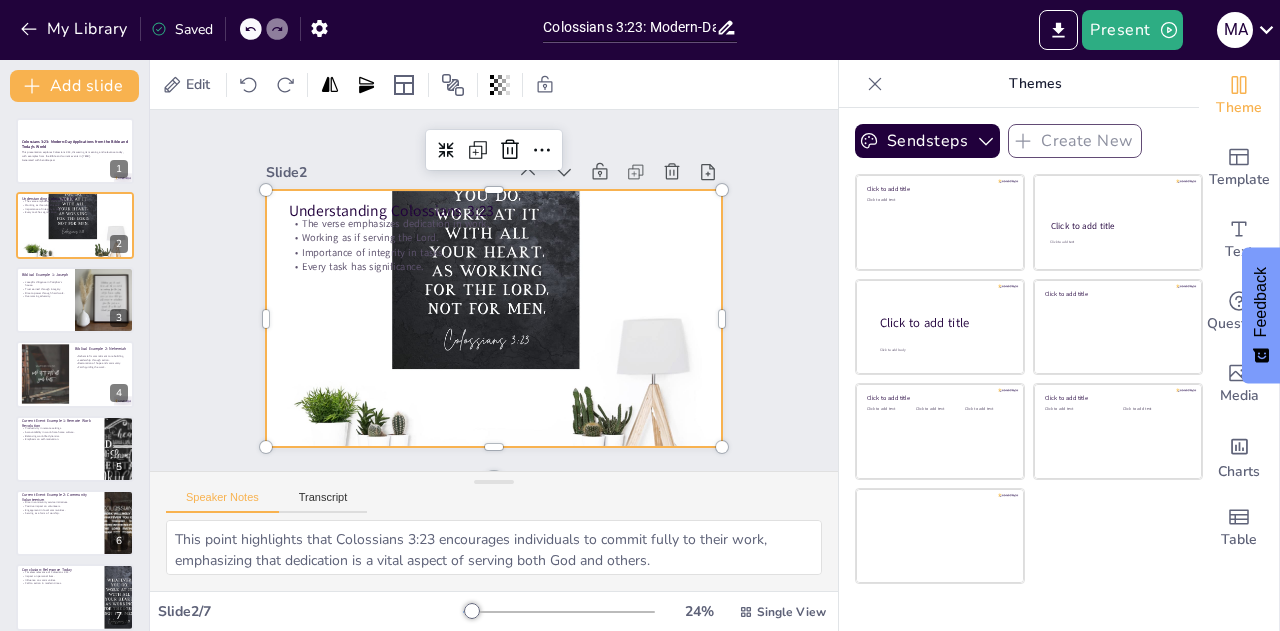 click at bounding box center (488, 318) 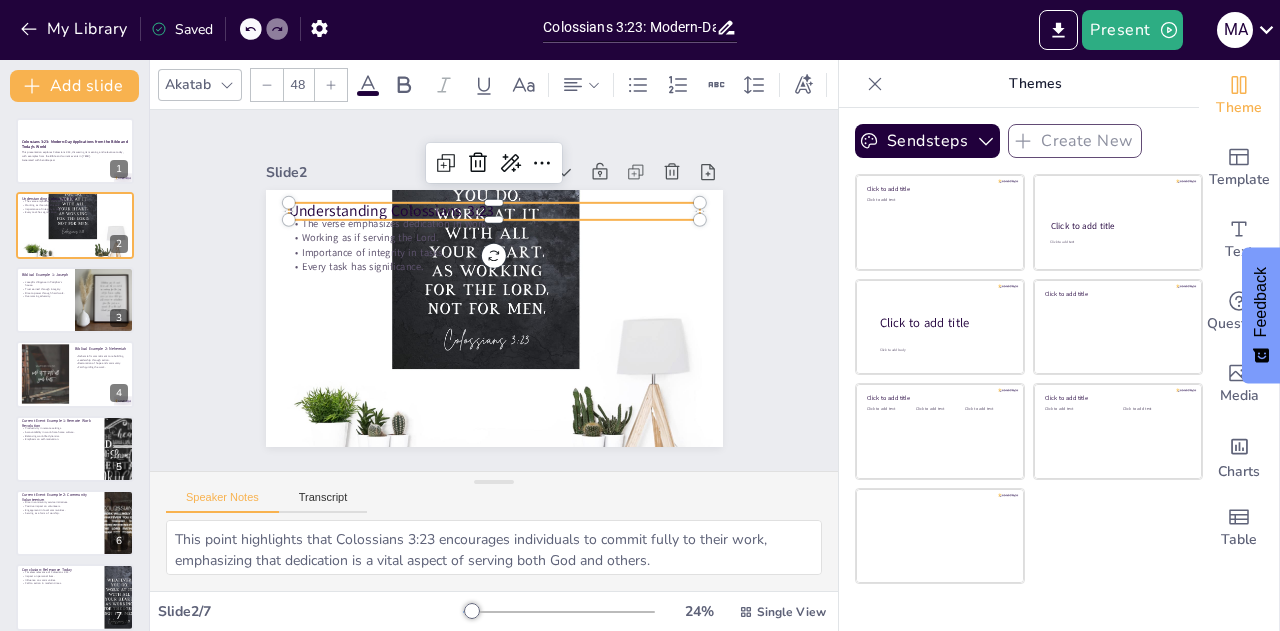 click on "Understanding Colossians 3:23" at bounding box center (519, 215) 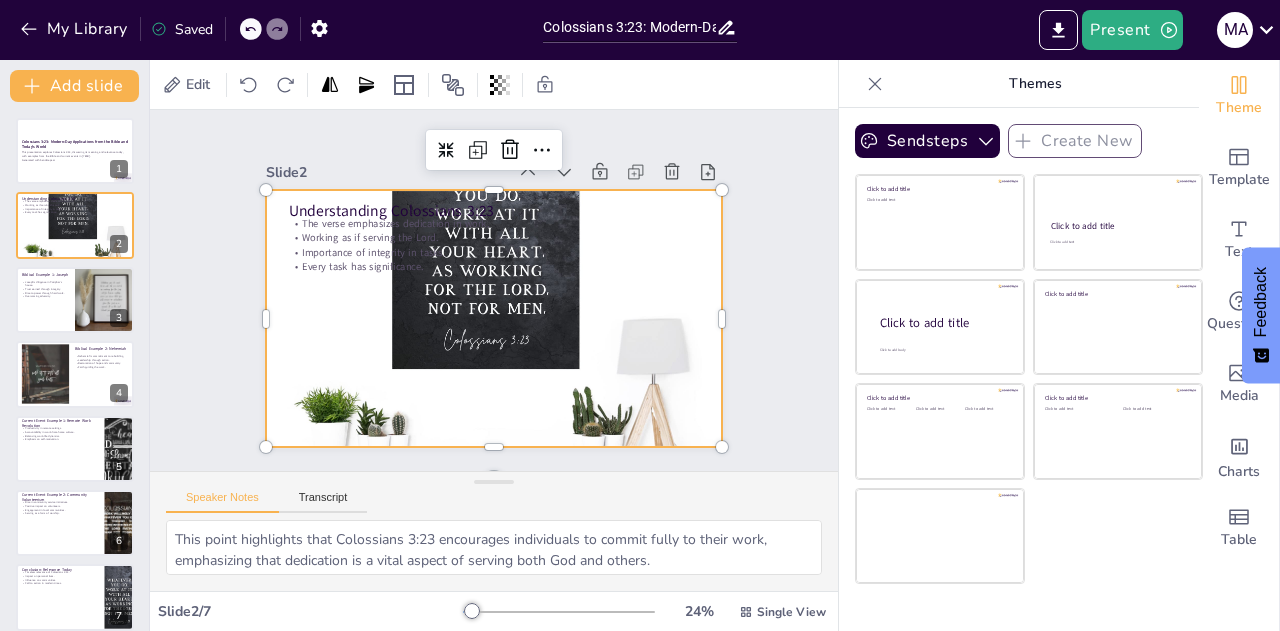 click at bounding box center (486, 317) 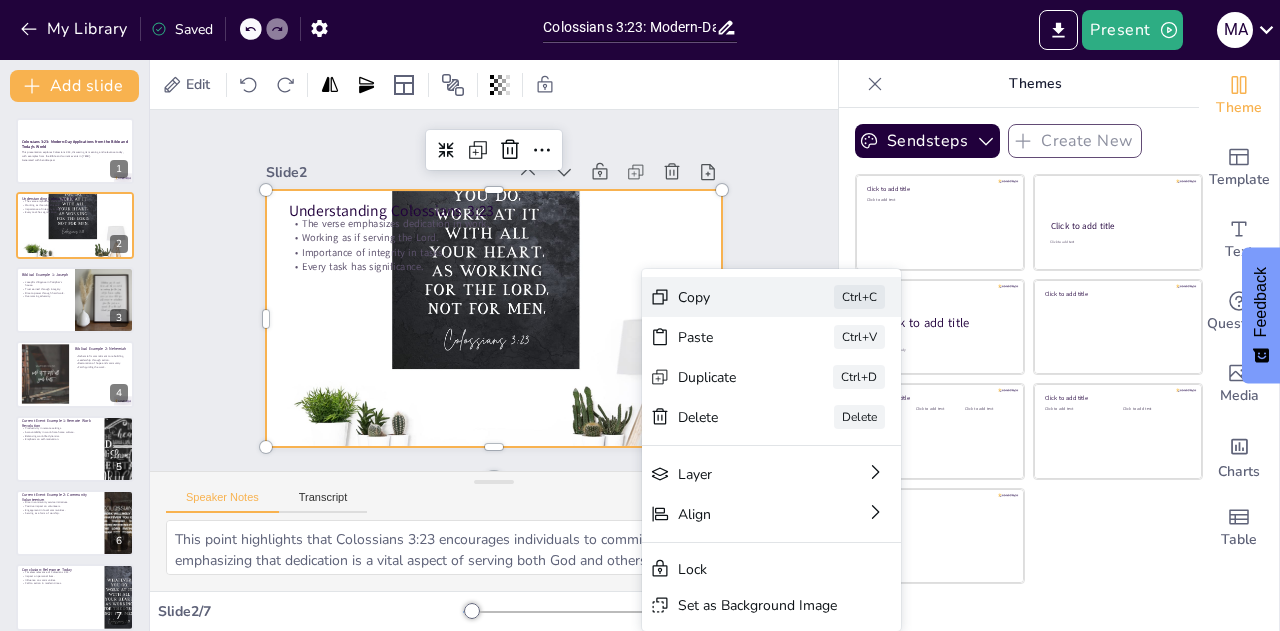 click on "Copy" at bounding box center [768, 583] 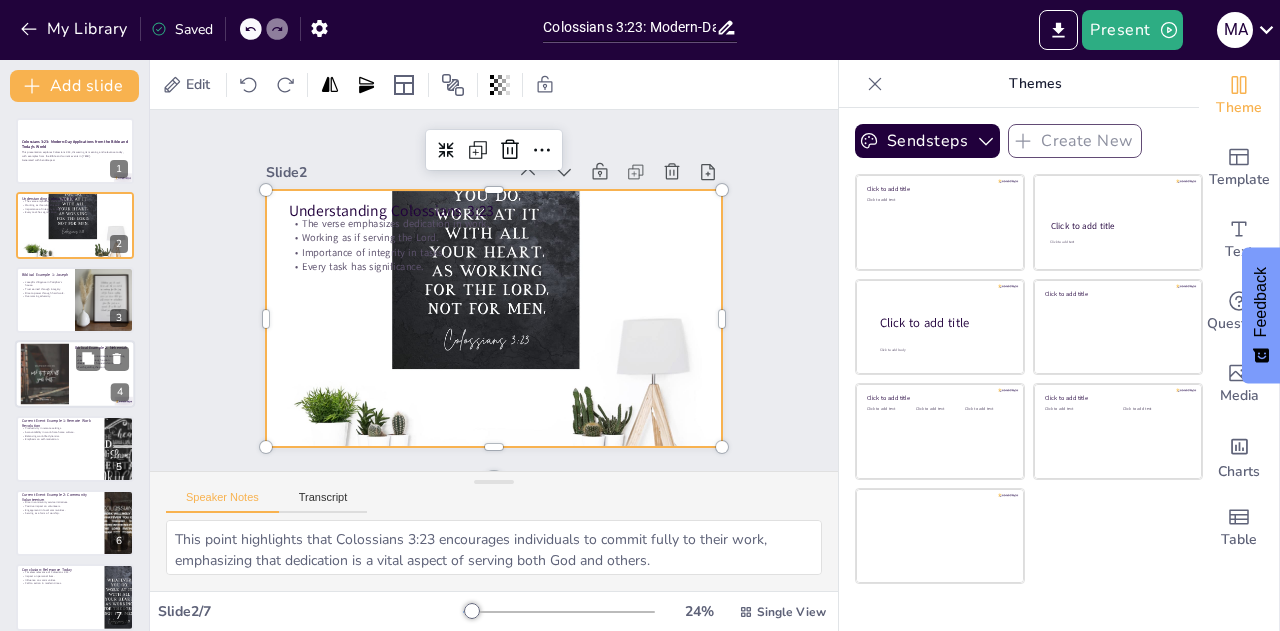 click at bounding box center (44, 374) 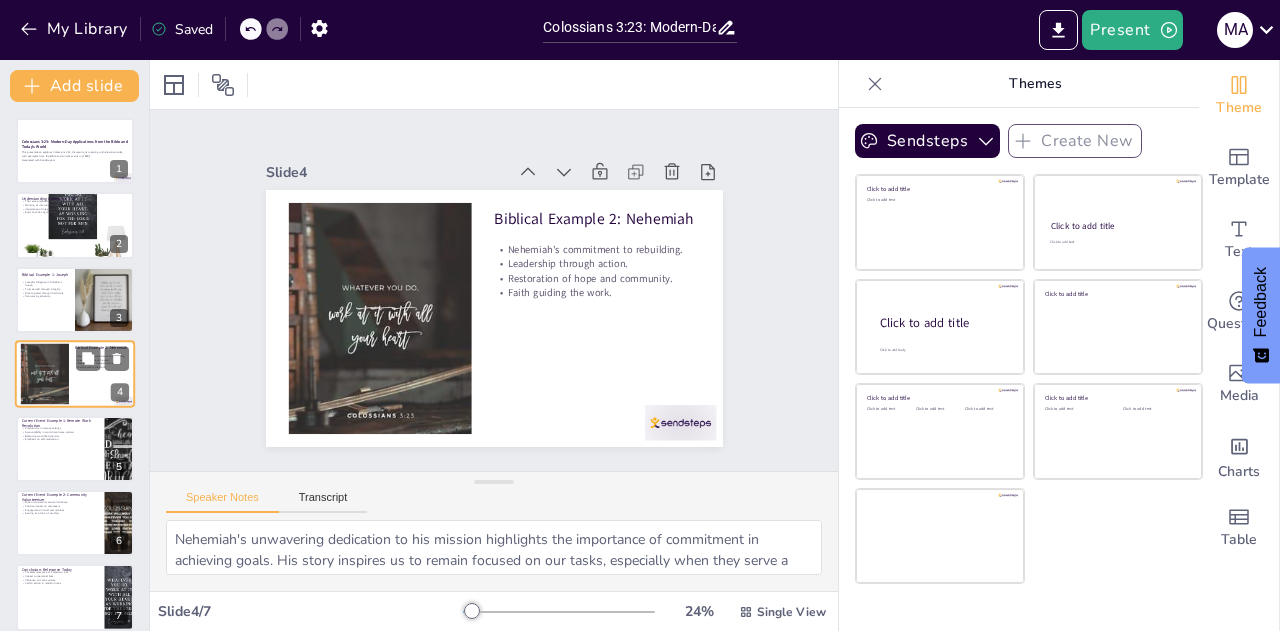 scroll, scrollTop: 8, scrollLeft: 0, axis: vertical 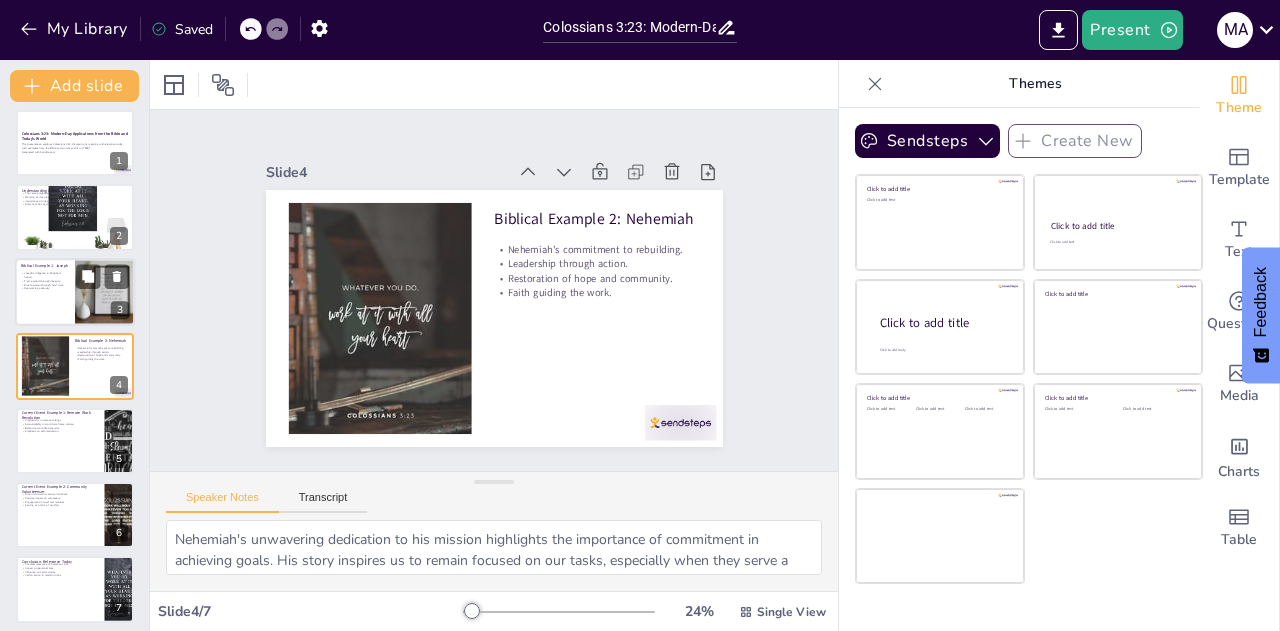 click at bounding box center (75, 292) 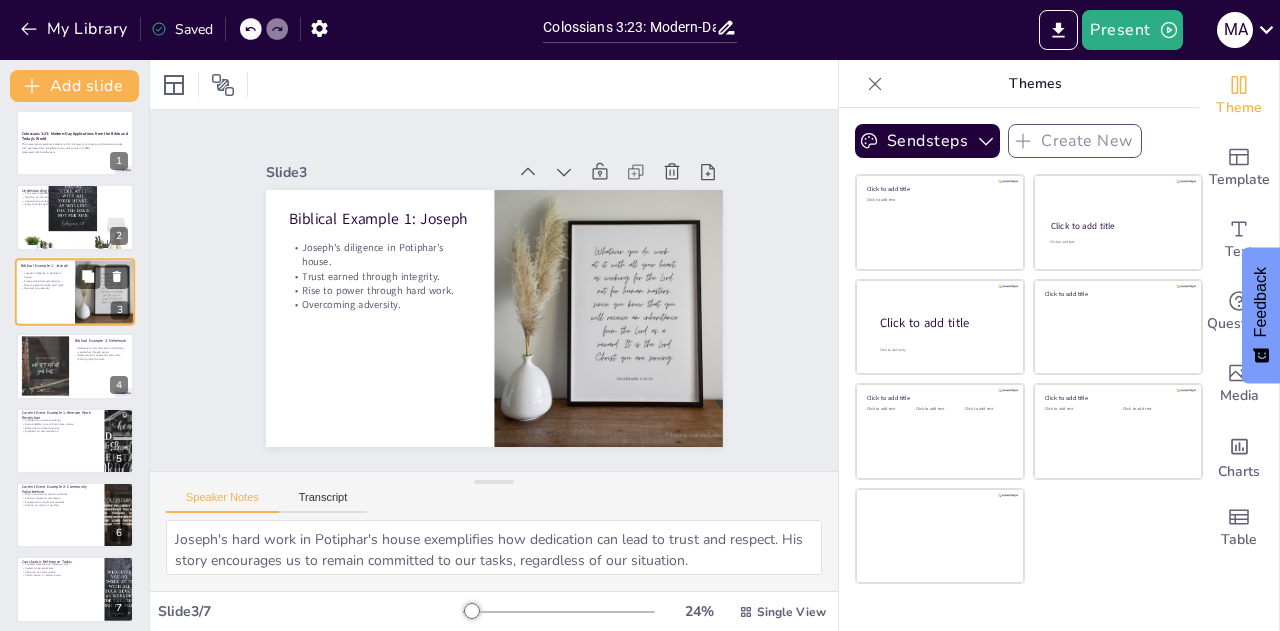scroll, scrollTop: 0, scrollLeft: 0, axis: both 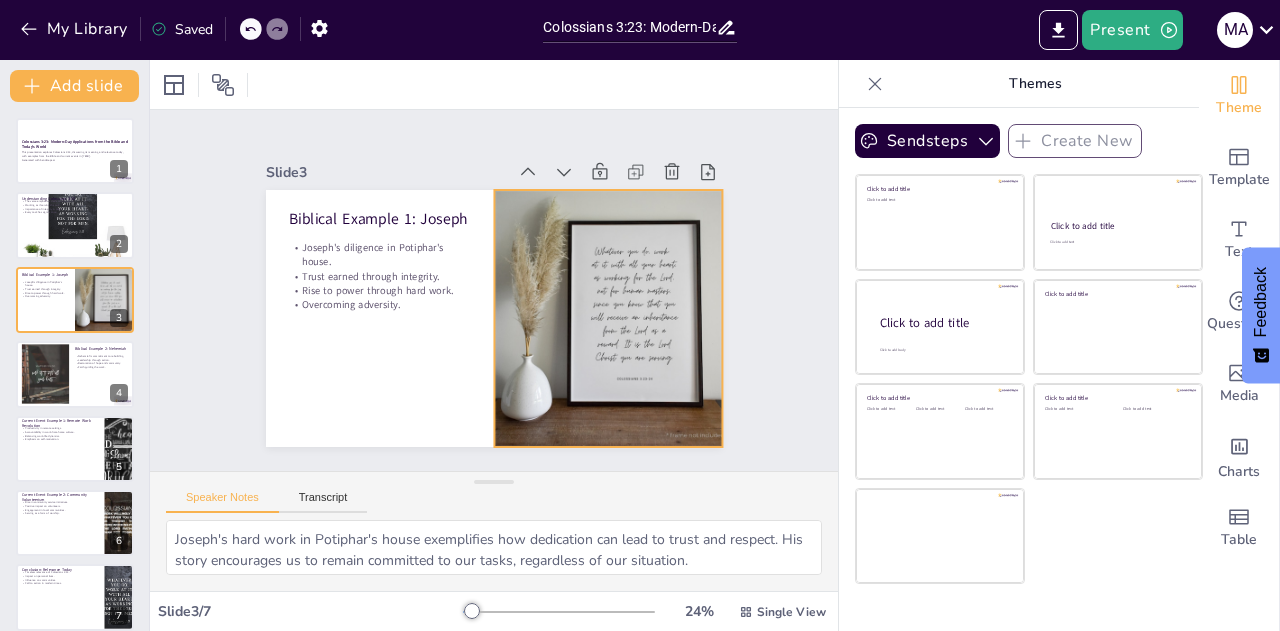 click at bounding box center (594, 353) 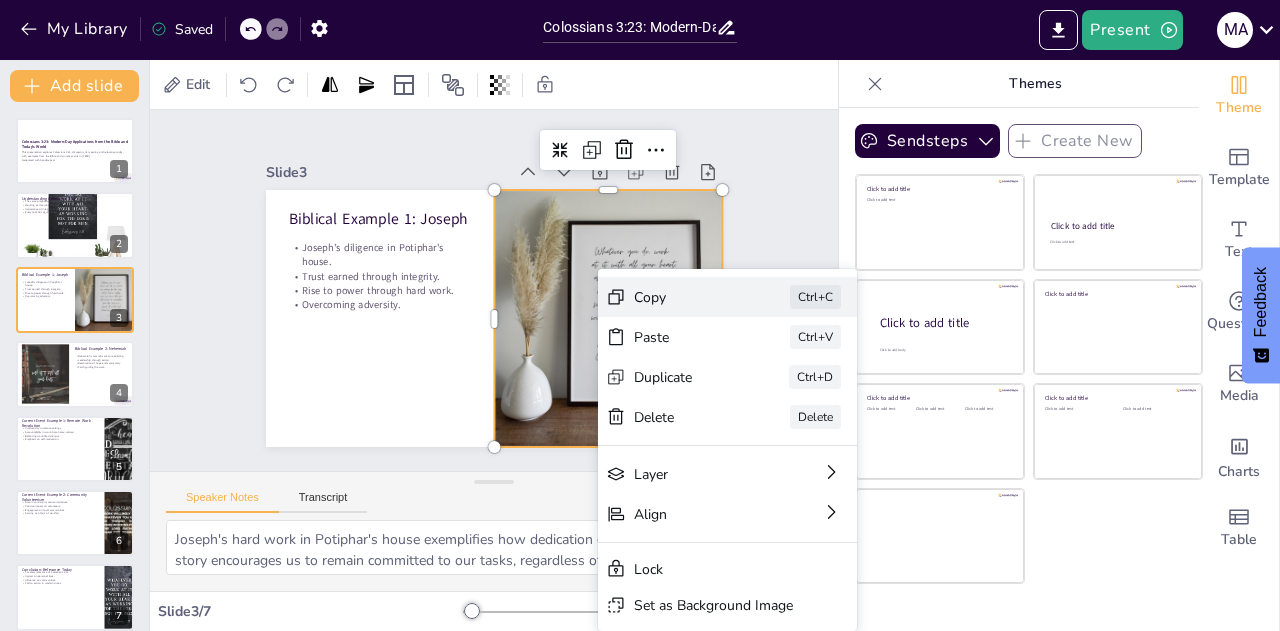 click on "Copy" at bounding box center [781, 506] 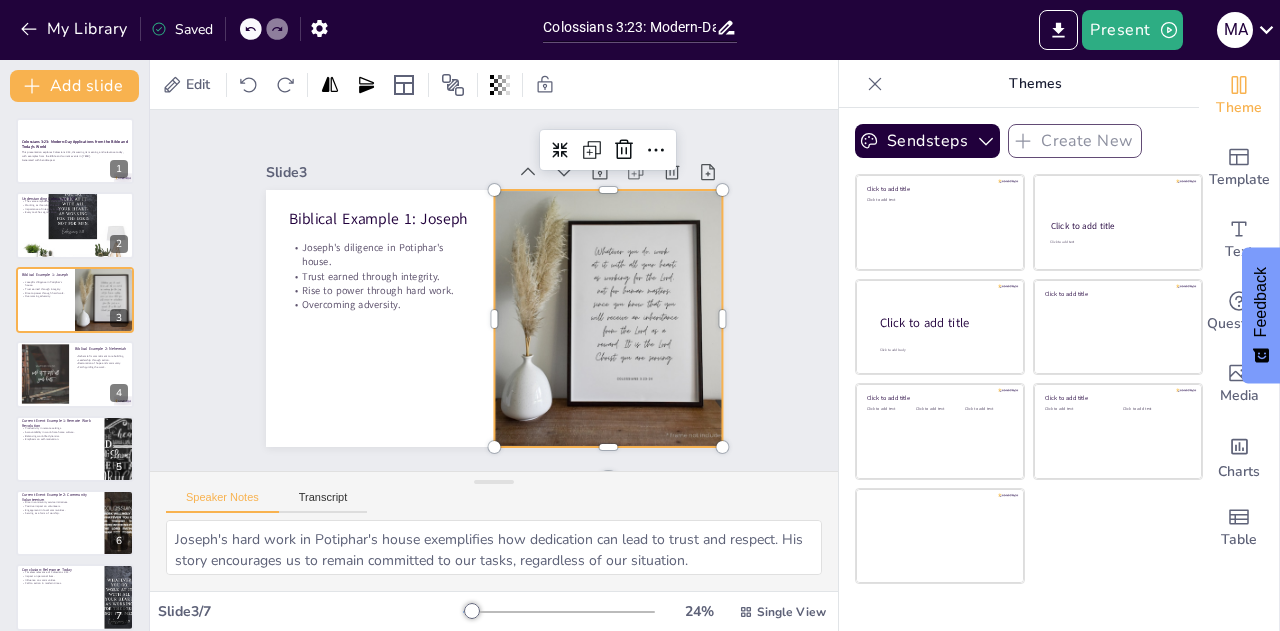 click on "Slide  1 Colossians 3:23: Modern-Day Applications from the Bible and Today’s World This presentation explores Colossians 3:23, discussing its meaning and relevance today, with examples from the Bible and current events in [YEAR]. Generated with Sendsteps.ai Slide  2 Understanding Colossians 3:23 The verse emphasizes dedication in work. Working as if serving the Lord. Importance of integrity in tasks. Every task has significance. Slide  3 Biblical Example 1: Joseph Joseph's diligence in Potiphar's house. Trust earned through integrity. Rise to power through hard work. Overcoming adversity. Slide  4 Biblical Example 2: Nehemiah Nehemiah's commitment to rebuilding. Leadership through action. Restoration of hope and community. Faith guiding the work. Slide  5 Current Event Example 1: Remote Work Revolution Productivity in remote settings. Accountability in work-from-home culture. Balancing work-life dynamics. Emphasis on self-motivation. Slide  6 Current Event Example 2: Community Volunteerism Slide  7" at bounding box center (493, 291) 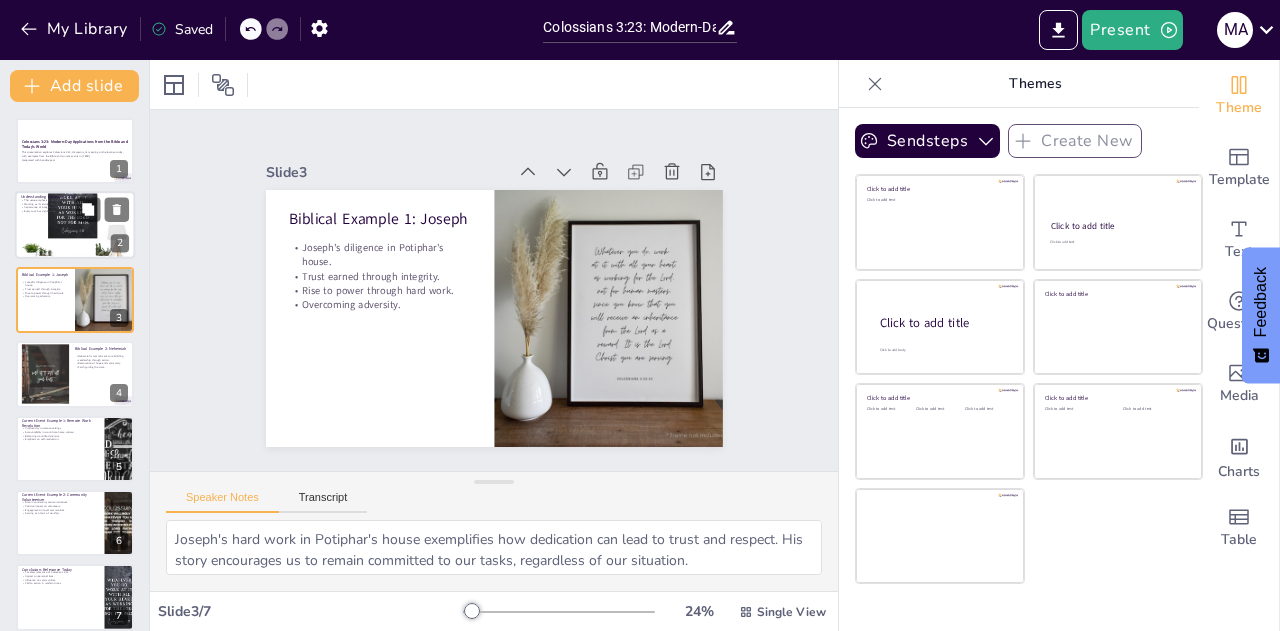 click at bounding box center [75, 225] 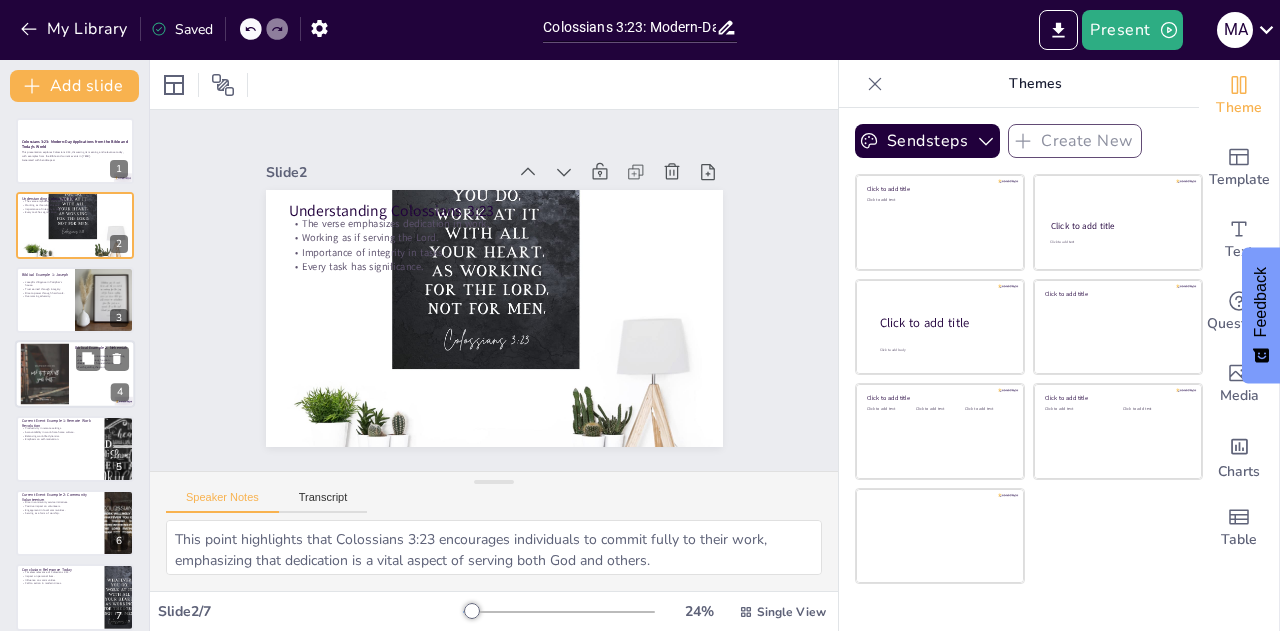 click at bounding box center [75, 374] 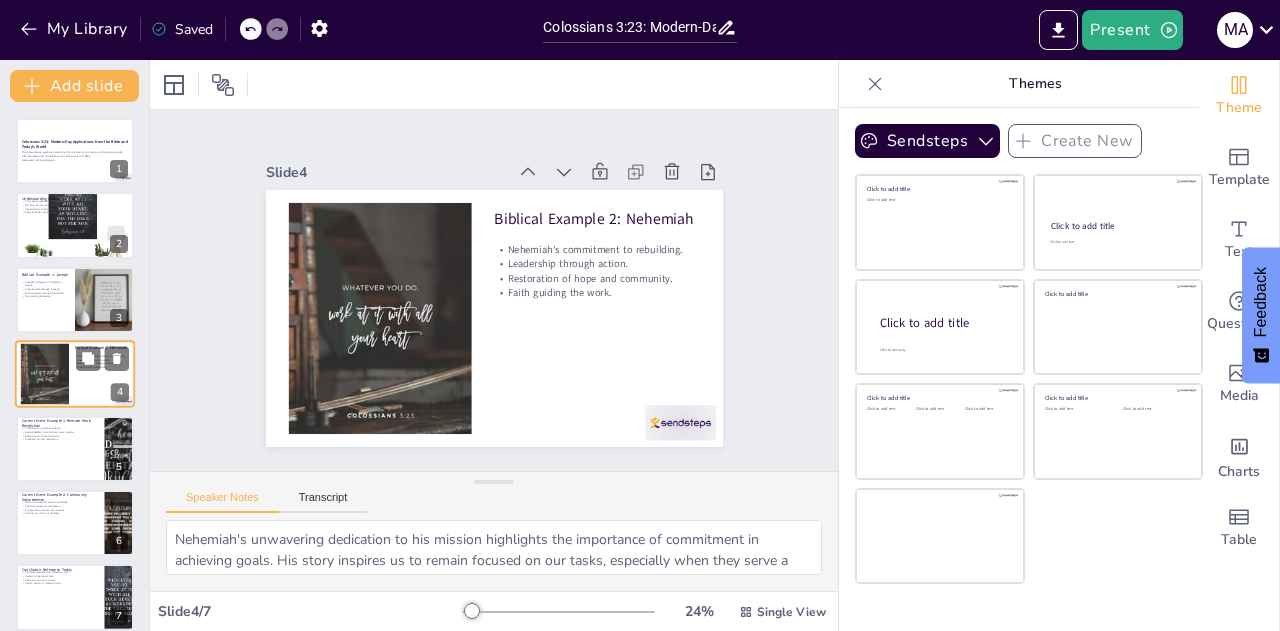 scroll, scrollTop: 8, scrollLeft: 0, axis: vertical 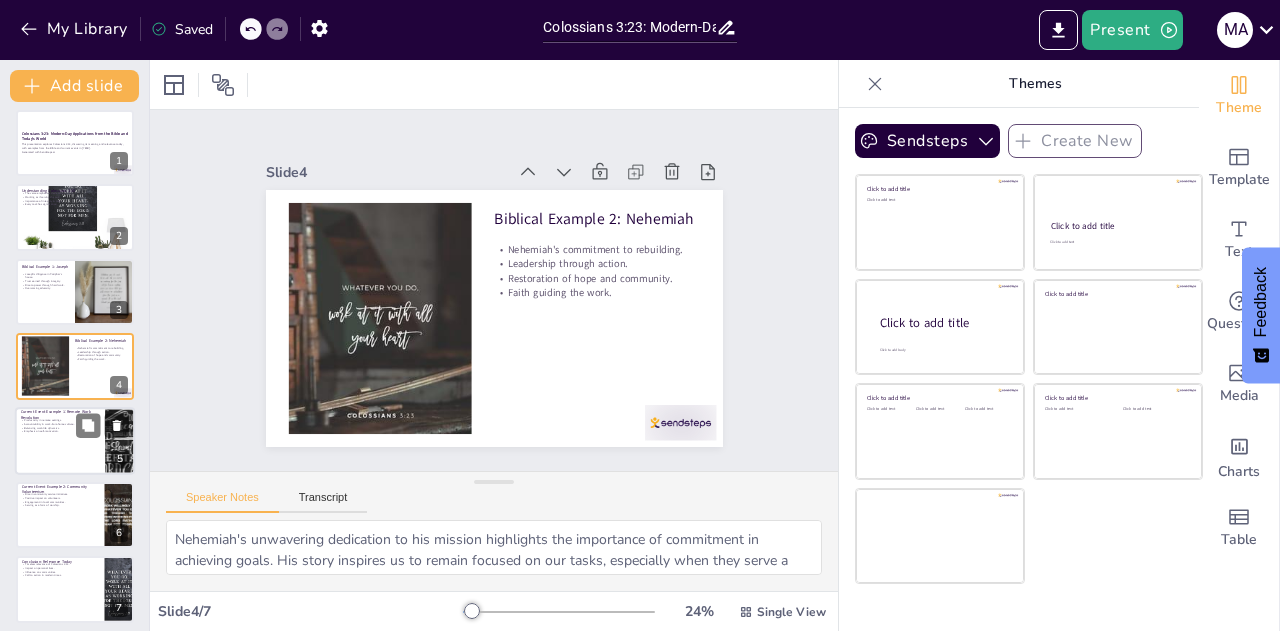 click at bounding box center [120, 441] 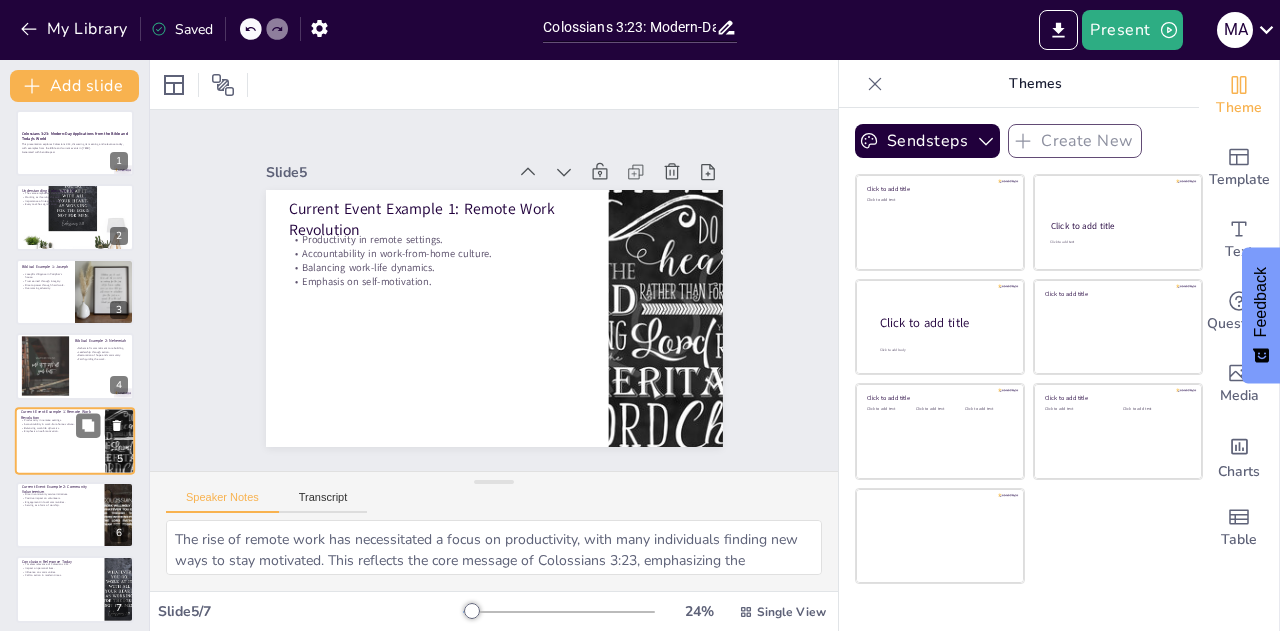 scroll, scrollTop: 15, scrollLeft: 0, axis: vertical 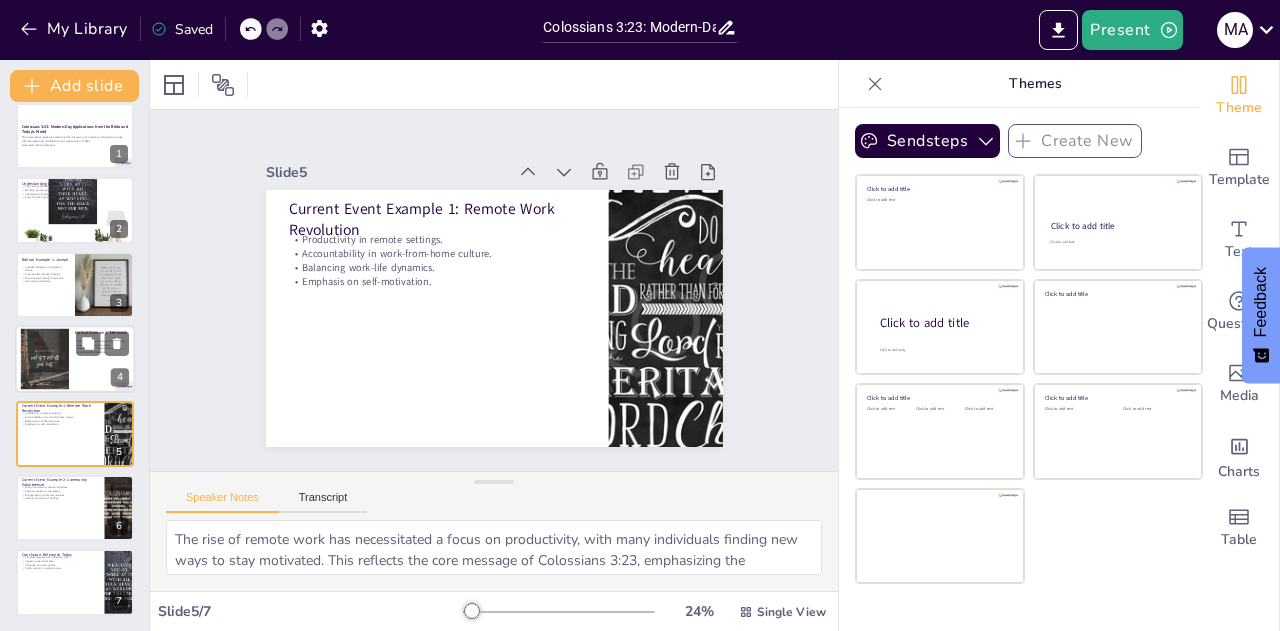 click at bounding box center [75, 359] 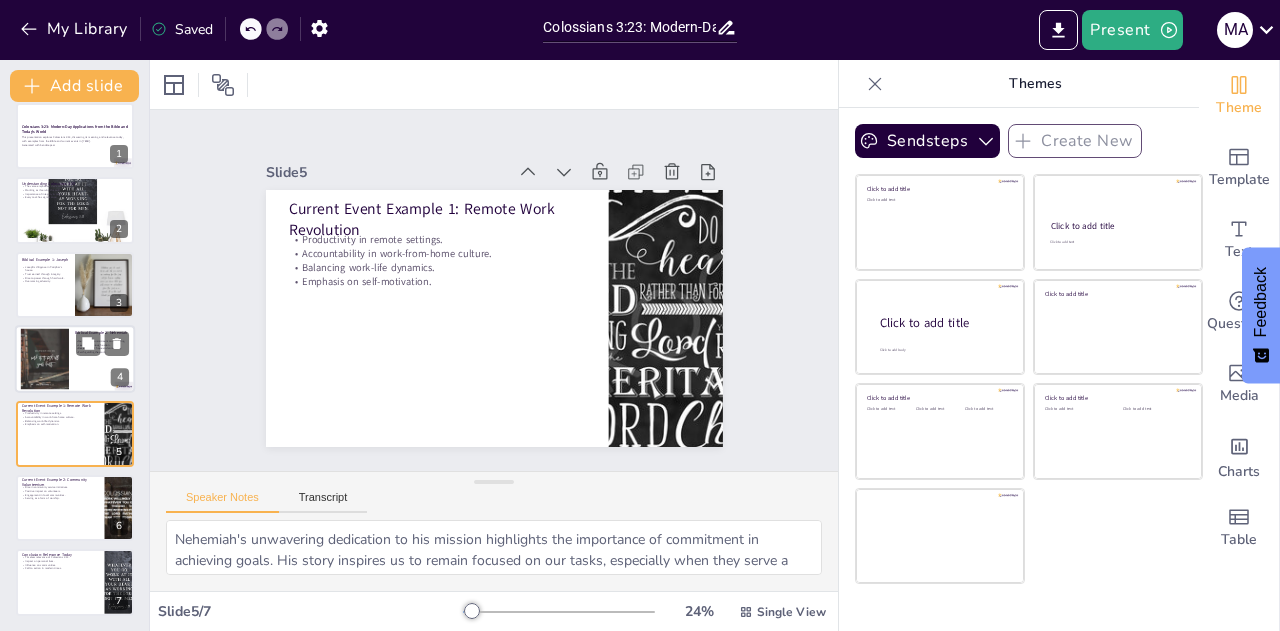 scroll, scrollTop: 8, scrollLeft: 0, axis: vertical 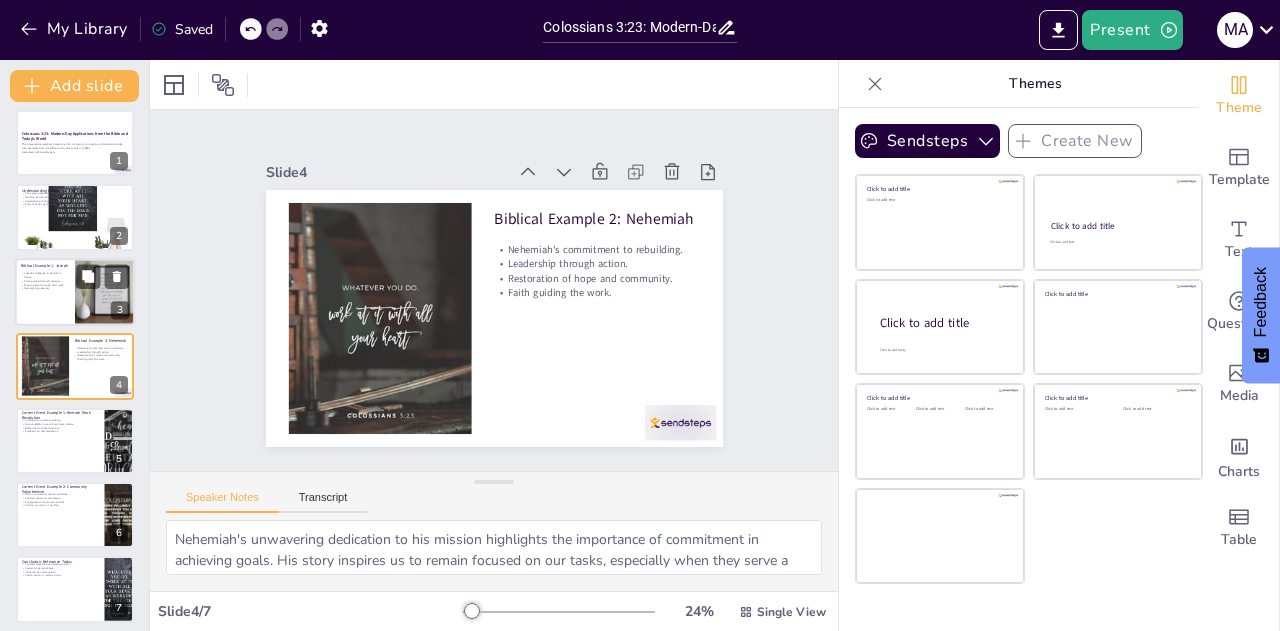 click on "Trust earned through integrity." at bounding box center [45, 281] 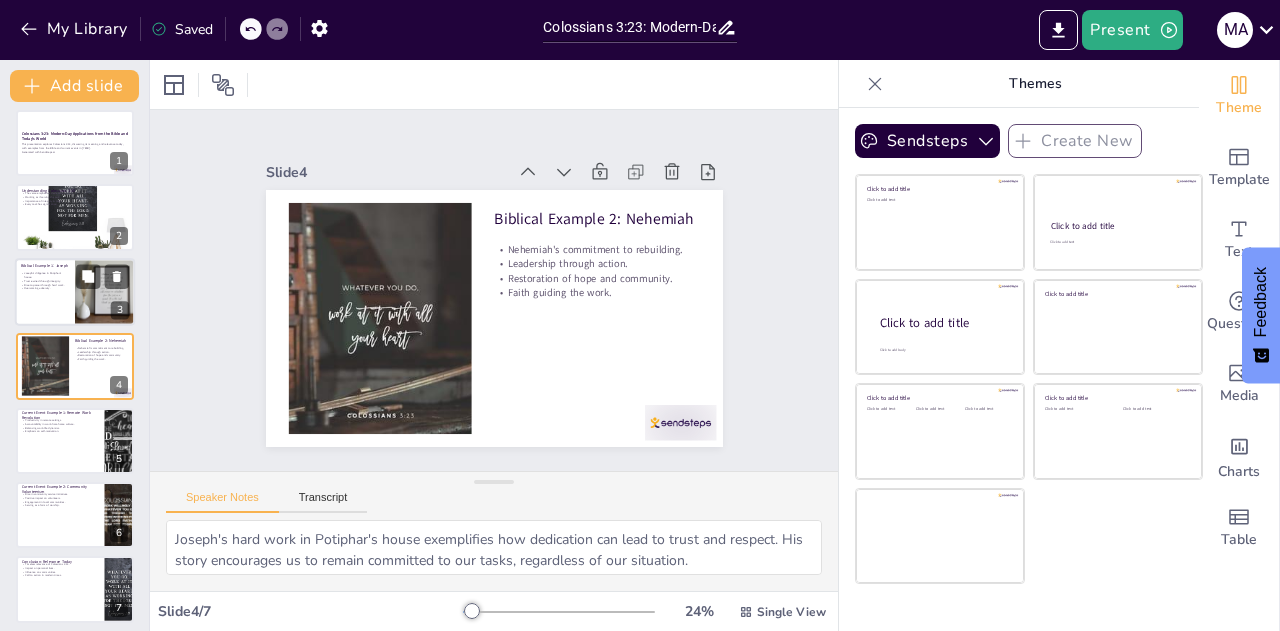 scroll, scrollTop: 0, scrollLeft: 0, axis: both 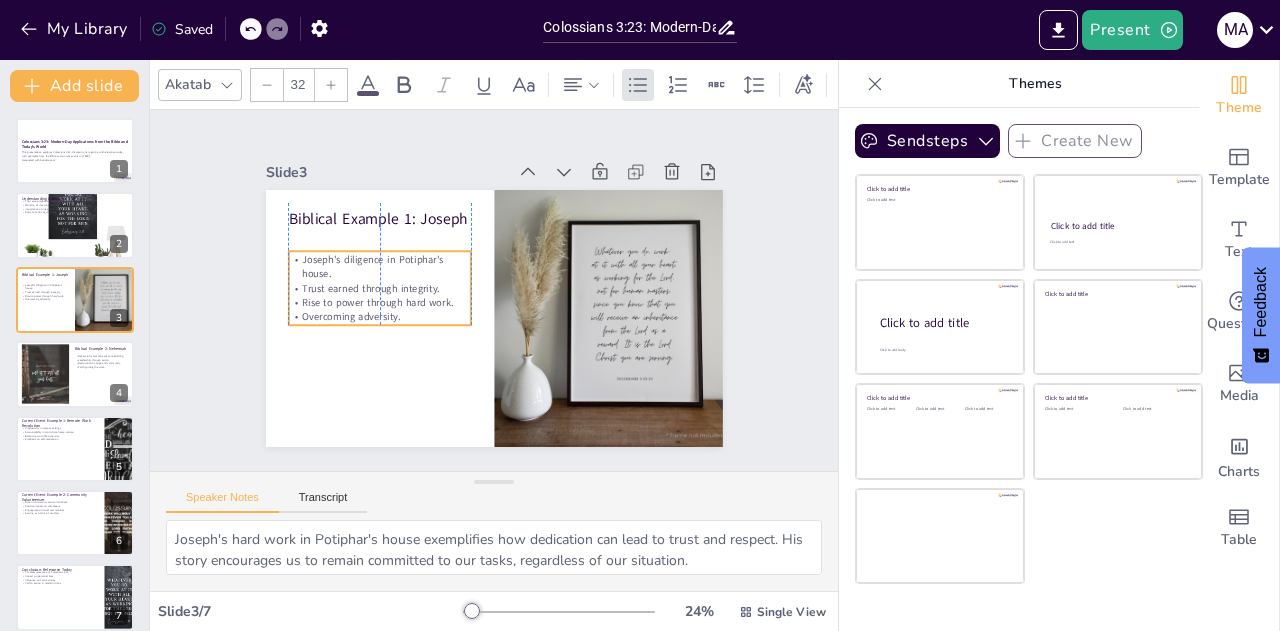 drag, startPoint x: 389, startPoint y: 299, endPoint x: 389, endPoint y: 311, distance: 12 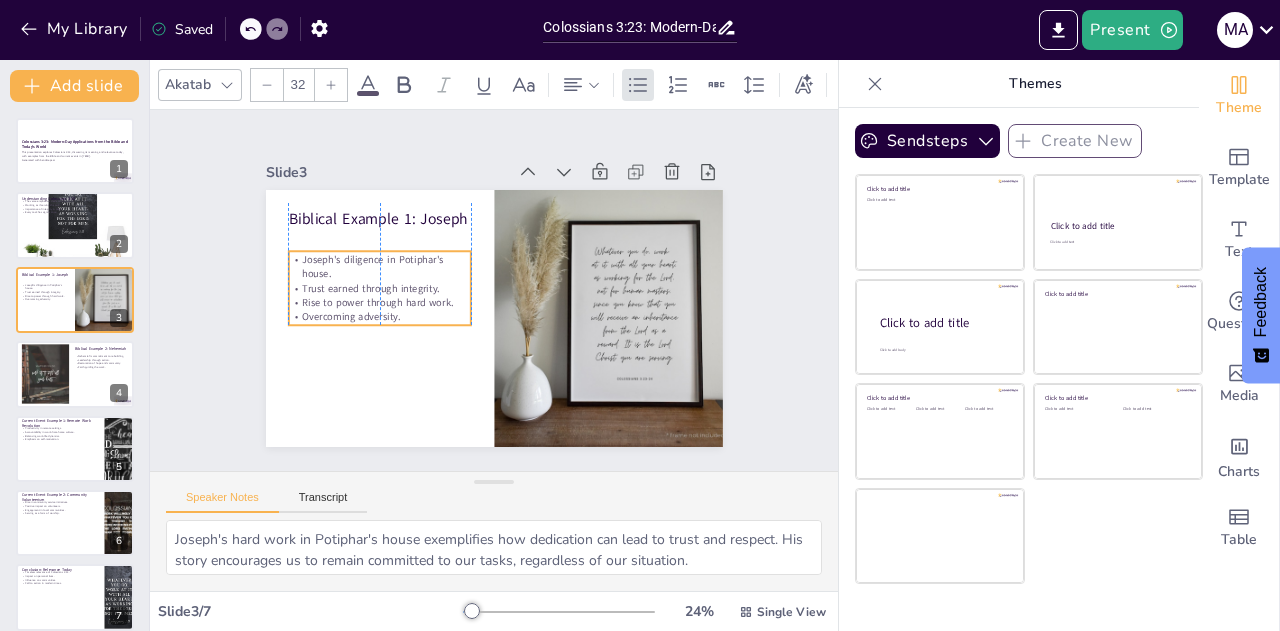 click on "Overcoming adversity." at bounding box center [434, 190] 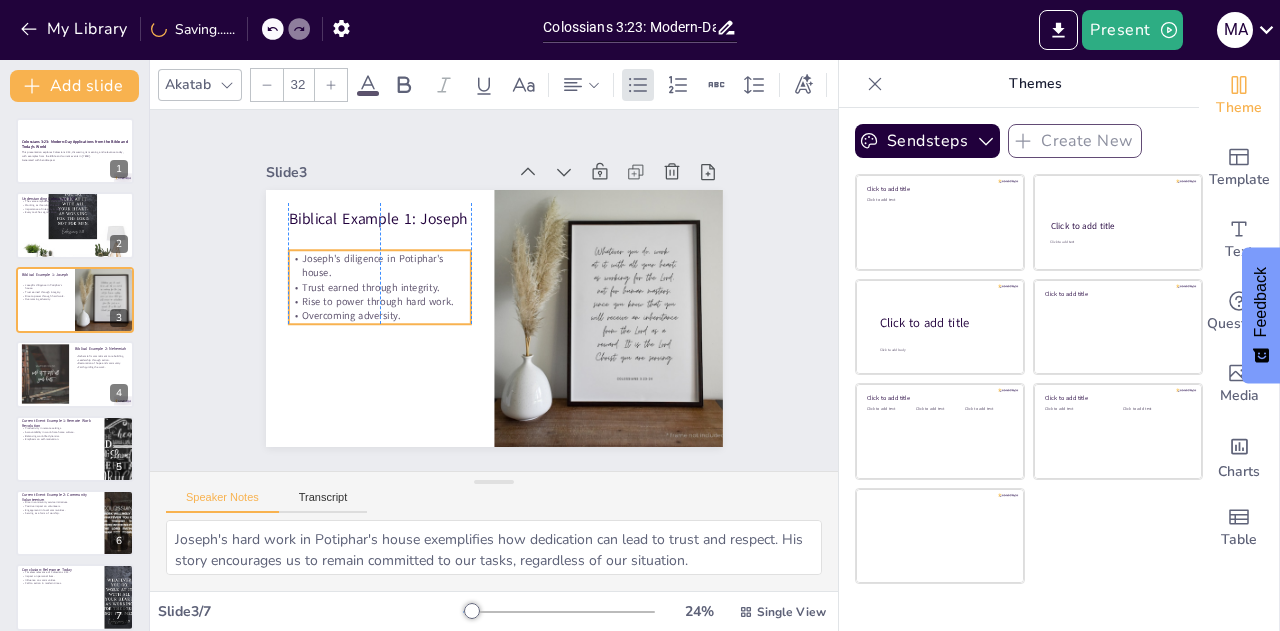 click on "Trust earned through integrity." at bounding box center [462, 181] 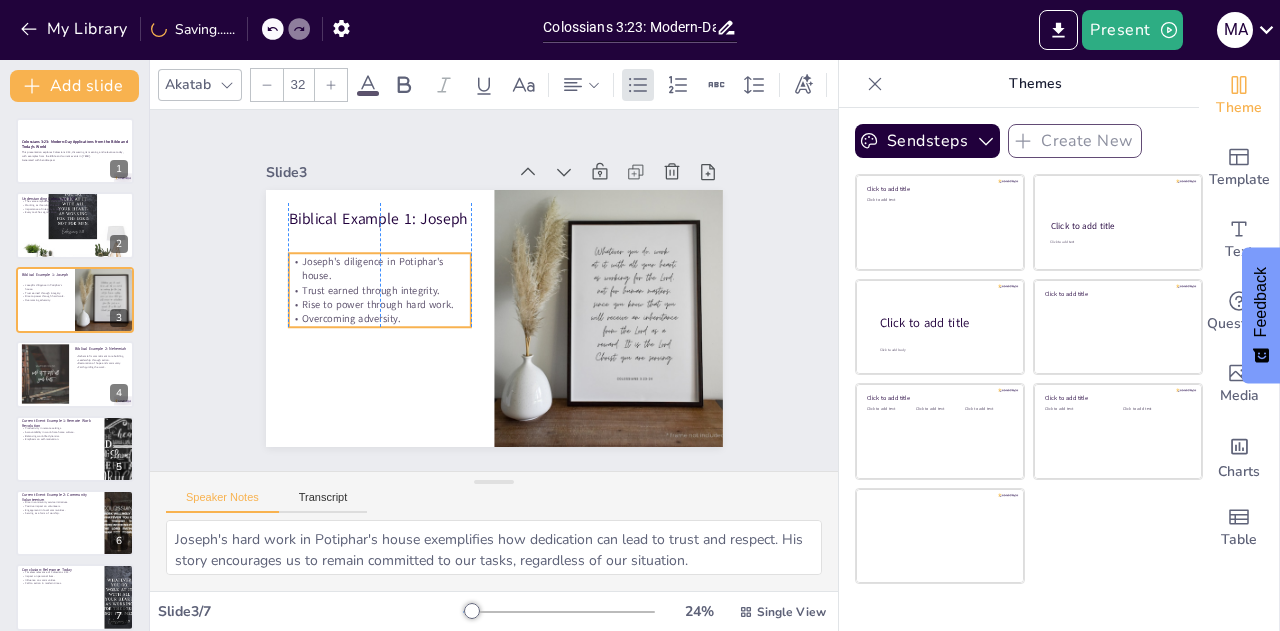 click on "Overcoming adversity." at bounding box center [443, 185] 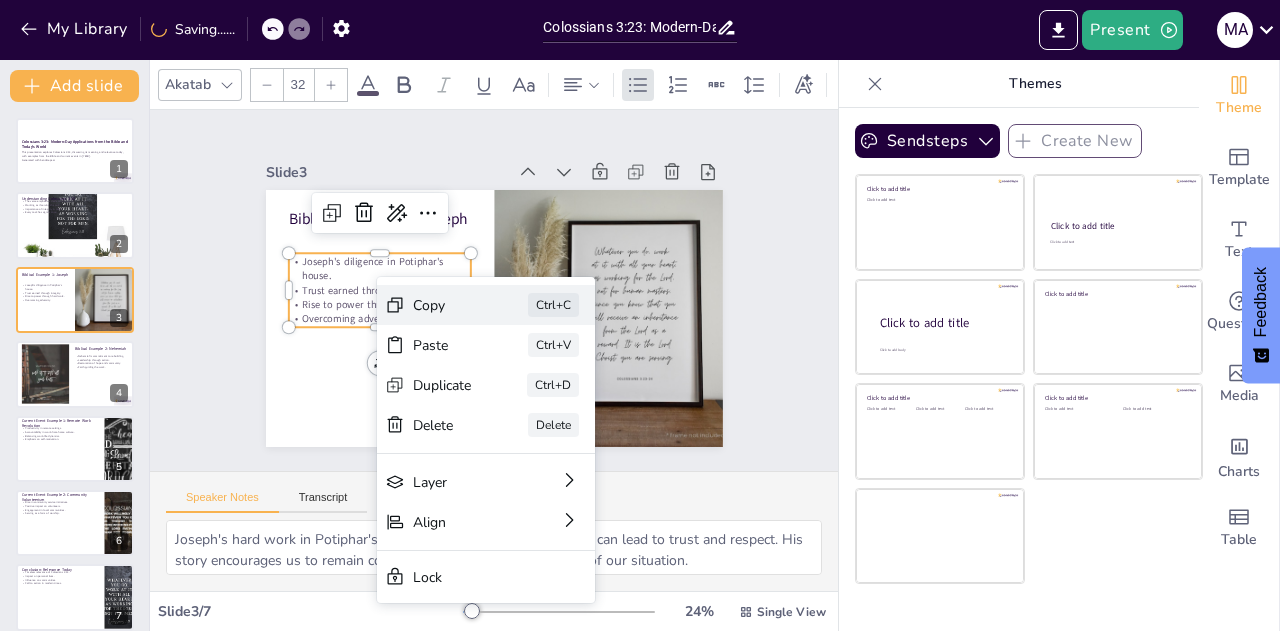 click on "Copy" at bounding box center [626, 378] 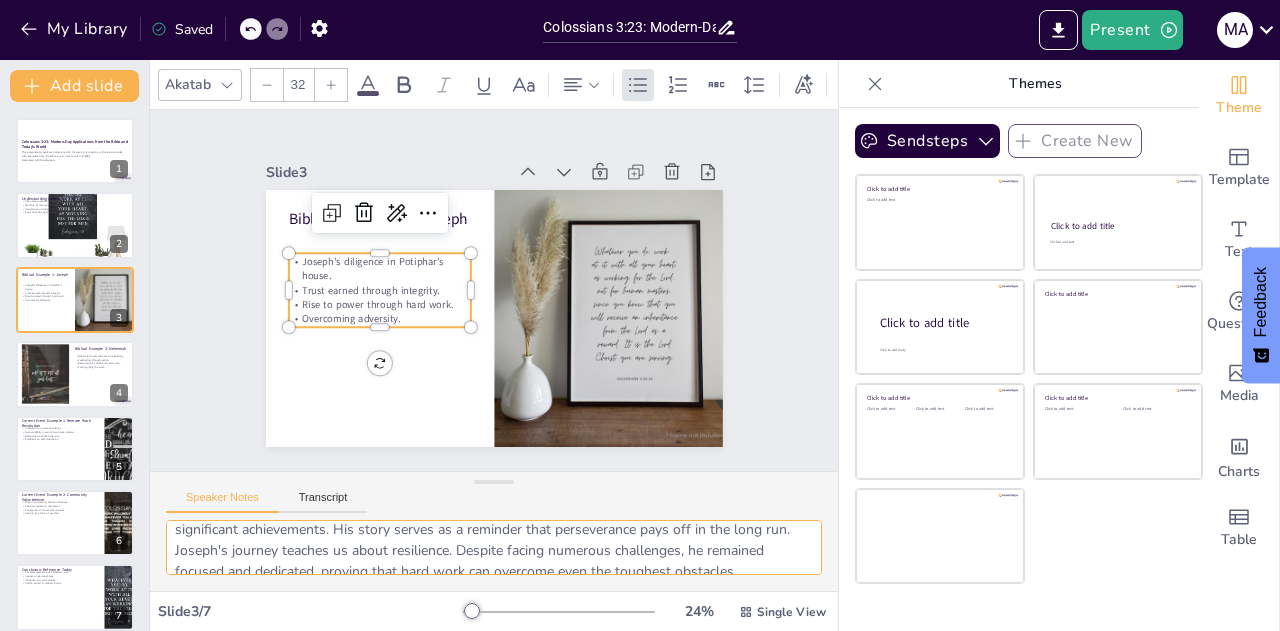 scroll, scrollTop: 151, scrollLeft: 0, axis: vertical 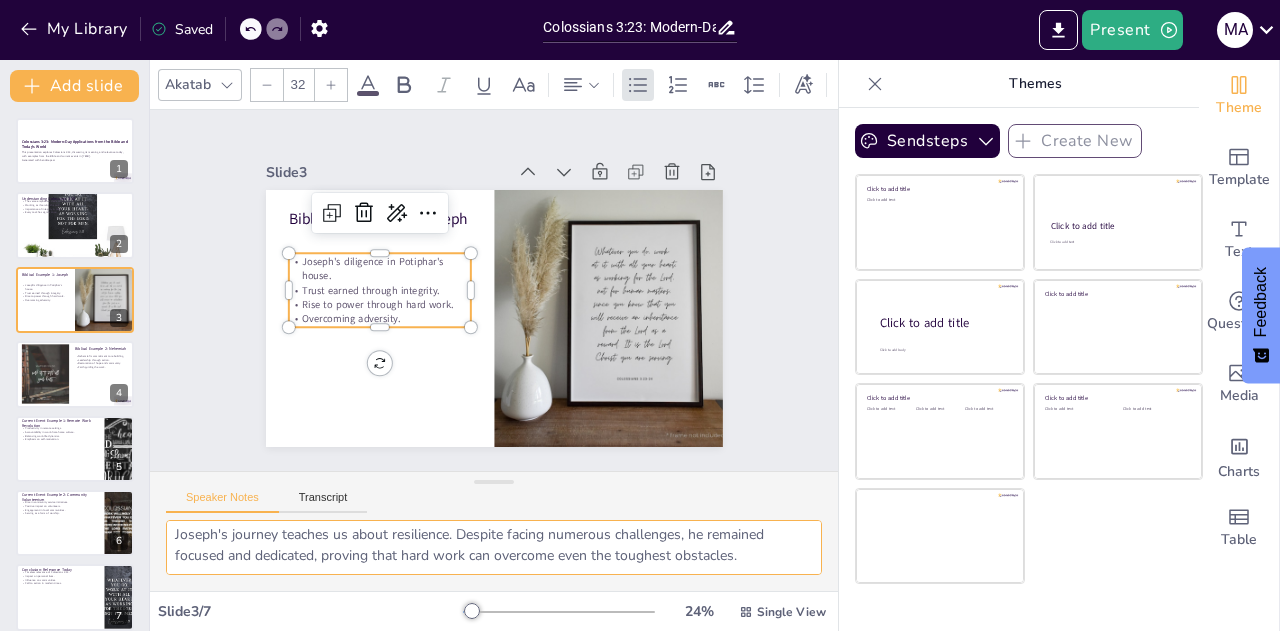 drag, startPoint x: 174, startPoint y: 537, endPoint x: 765, endPoint y: 580, distance: 592.56226 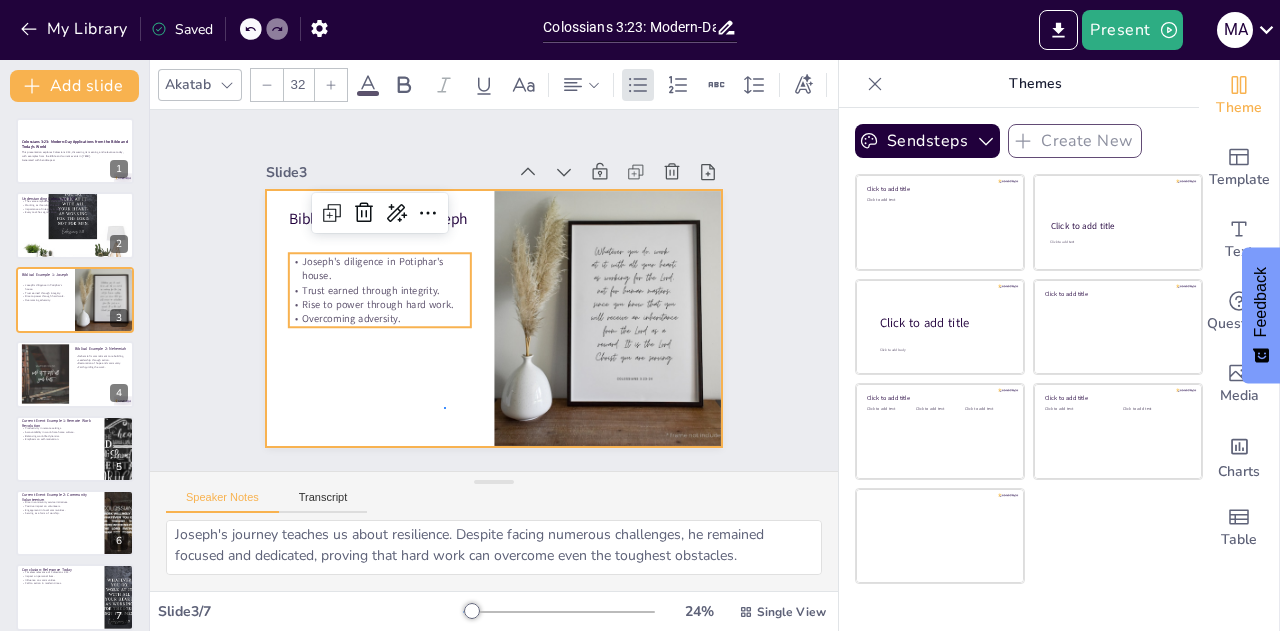 click at bounding box center (473, 308) 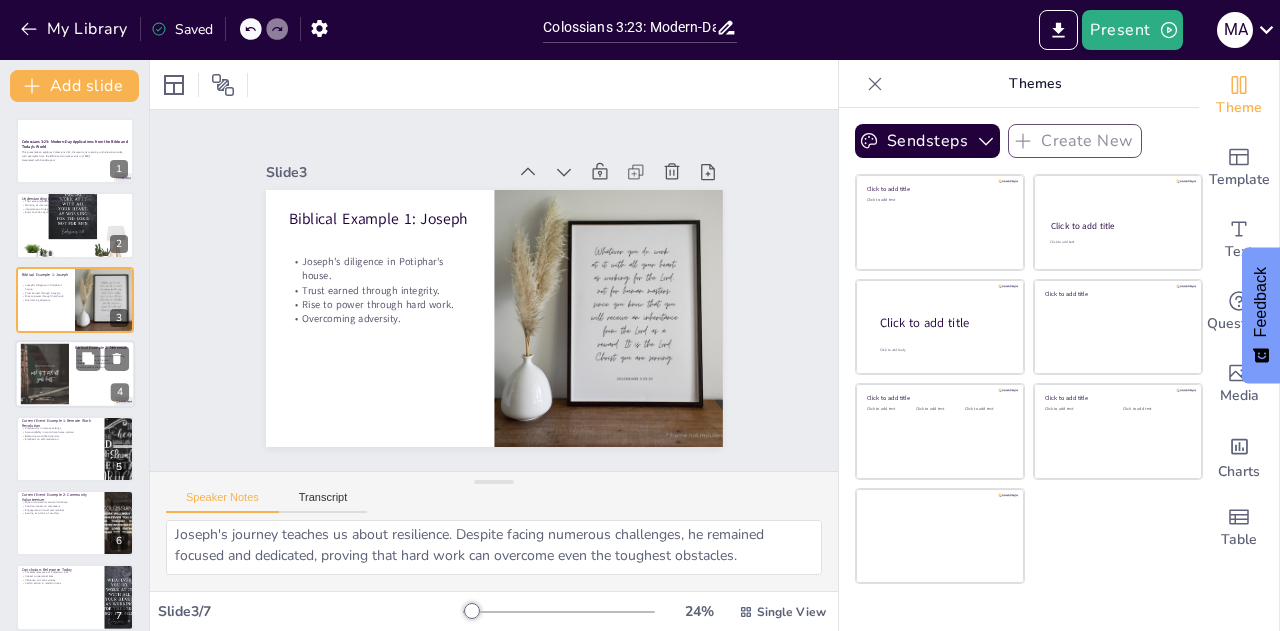 click at bounding box center (44, 374) 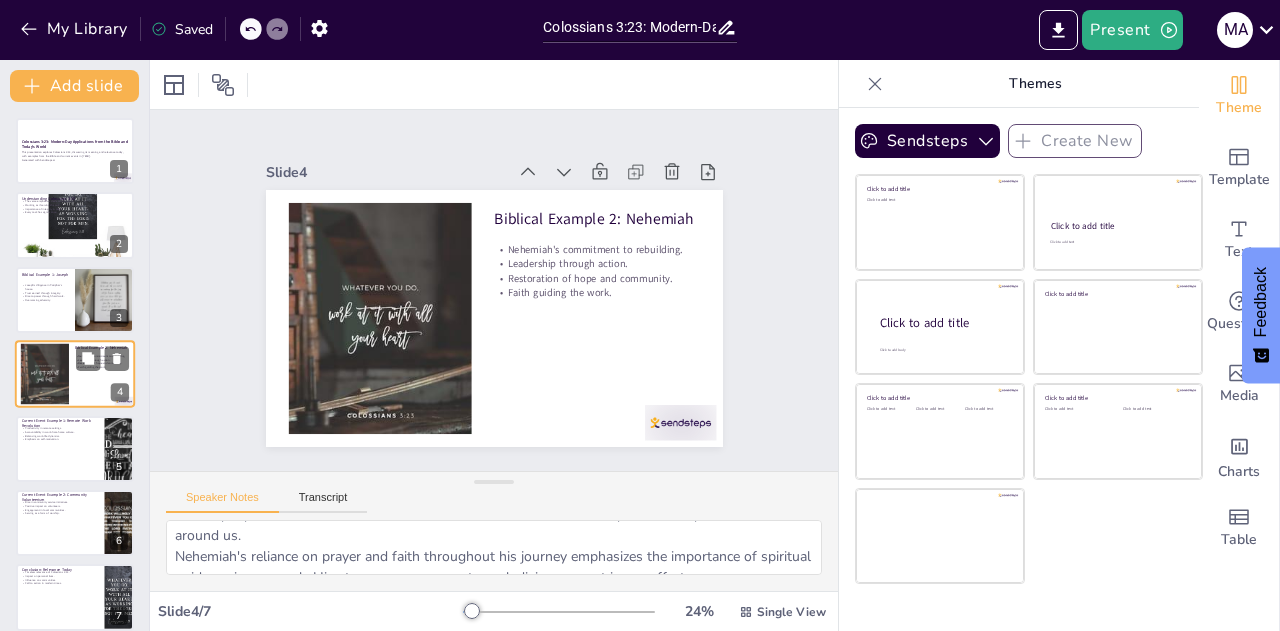 scroll, scrollTop: 8, scrollLeft: 0, axis: vertical 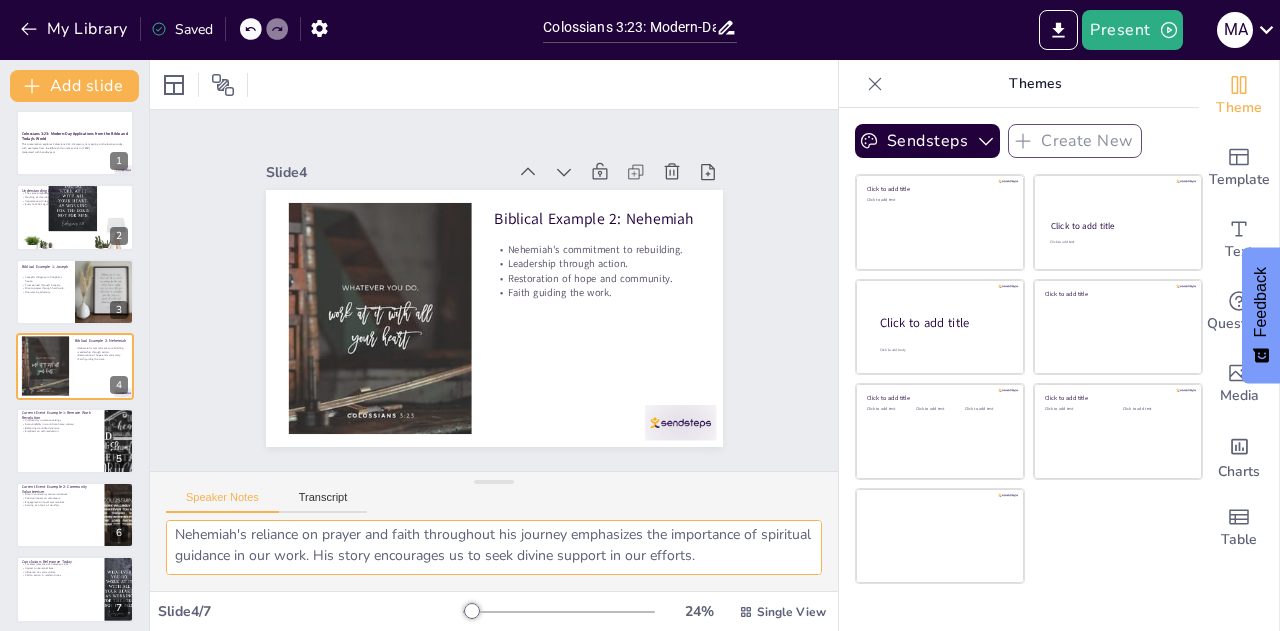 drag, startPoint x: 172, startPoint y: 540, endPoint x: 819, endPoint y: 606, distance: 650.3576 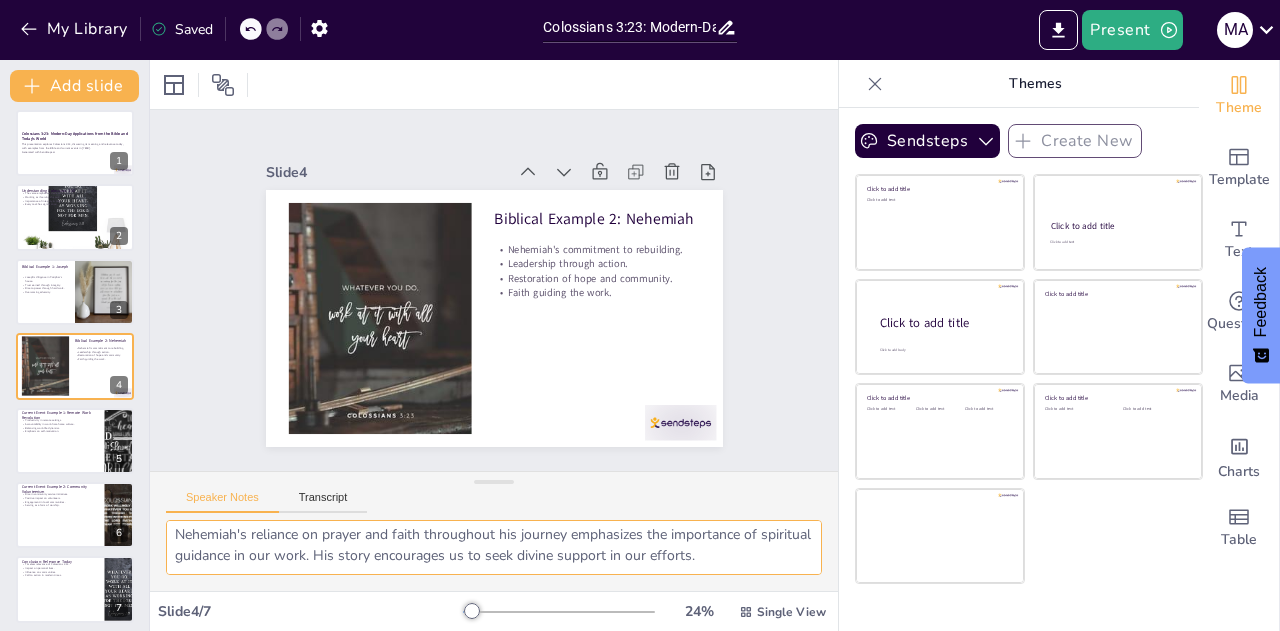 click on "Slide  1 Colossians 3:23: Modern-Day Applications from the Bible and Today’s World This presentation explores Colossians 3:23, discussing its meaning and relevance today, with examples from the Bible and current events in [YEAR]. Generated with Sendsteps.ai Slide  2 Understanding Colossians 3:23 The verse emphasizes dedication in work. Working as if serving the Lord. Importance of integrity in tasks. Every task has significance. Slide  3 Biblical Example 1: Joseph Joseph's diligence in Potiphar's house. Trust earned through integrity. Rise to power through hard work. Overcoming adversity. Slide  4 Biblical Example 2: Nehemiah Nehemiah's commitment to rebuilding. Leadership through action. Restoration of hope and community. Faith guiding the work. Slide  5 Current Event Example 1: Remote Work Revolution Productivity in remote settings. Accountability in work-from-home culture. Balancing work-life dynamics. Emphasis on self-motivation. Slide  6 Current Event Example 2: Community Volunteerism Slide  7 Transcript" at bounding box center (494, 345) 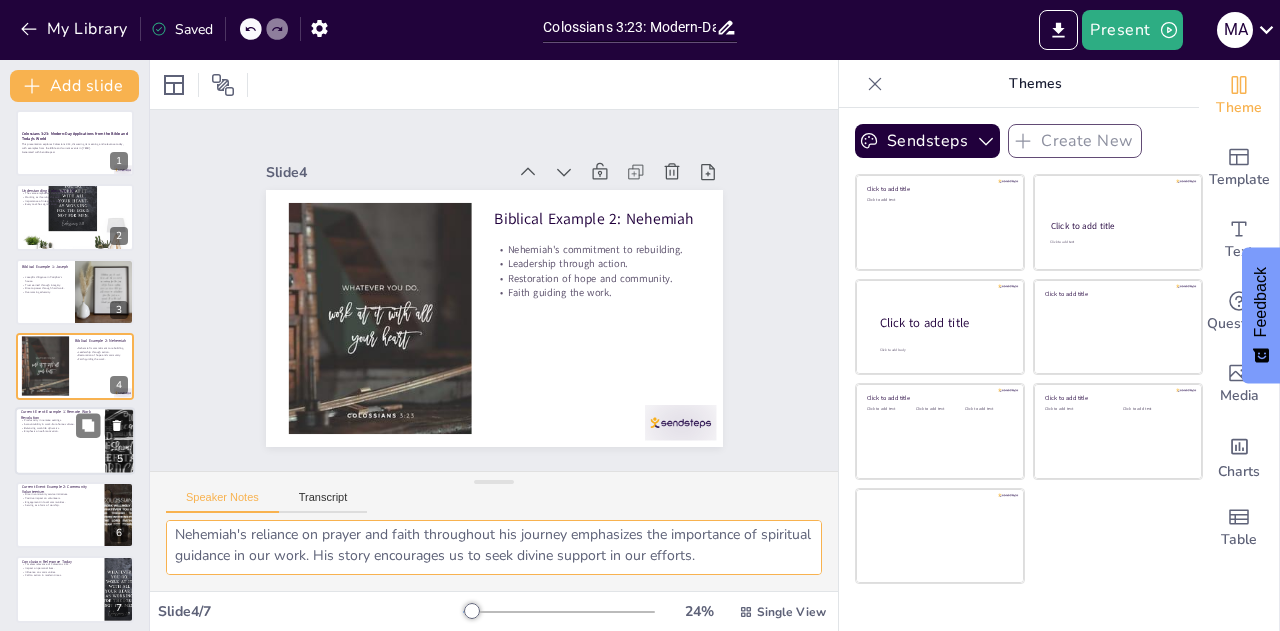 click at bounding box center [75, 441] 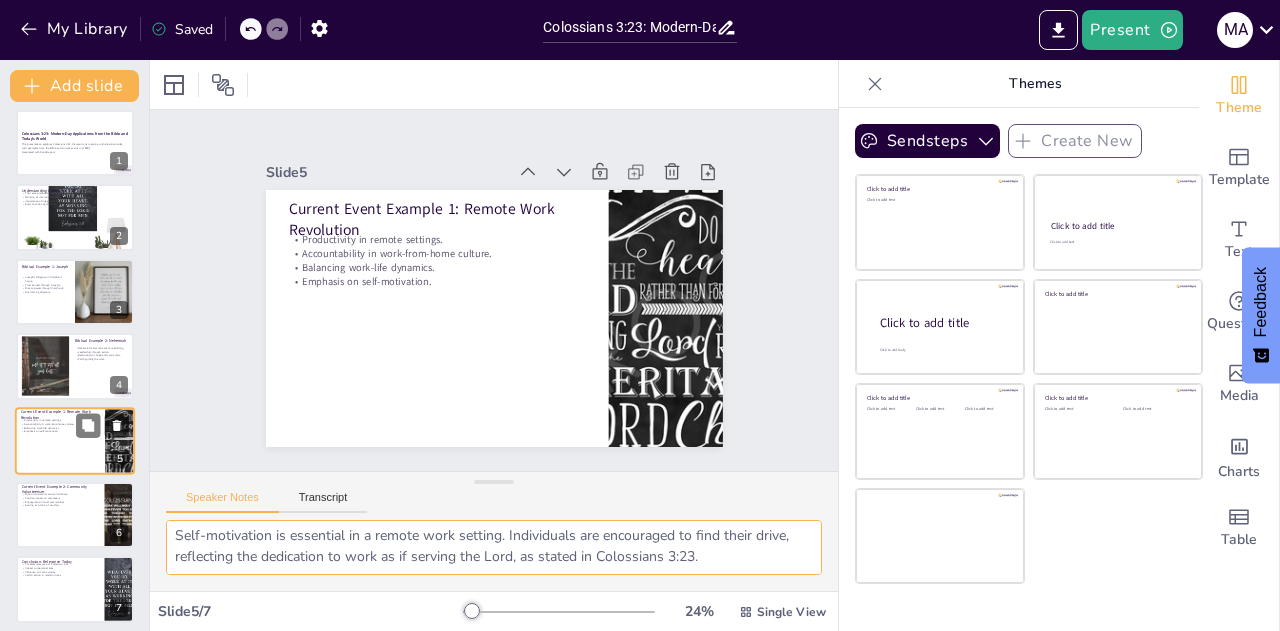 scroll, scrollTop: 15, scrollLeft: 0, axis: vertical 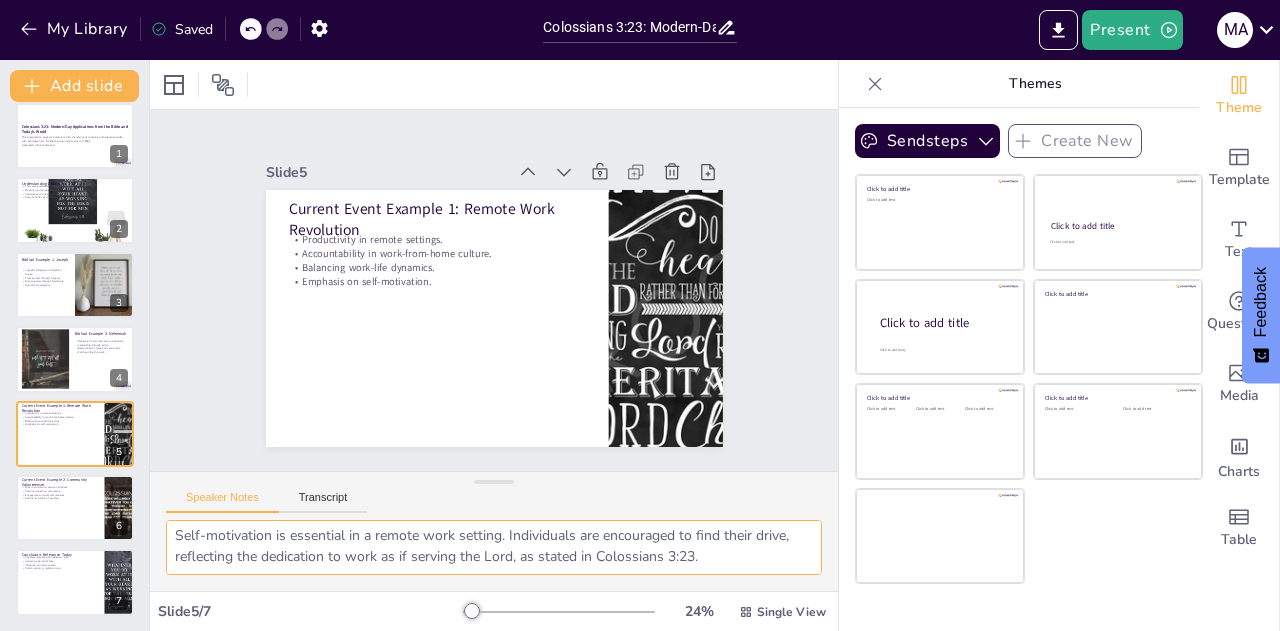 drag, startPoint x: 176, startPoint y: 536, endPoint x: 762, endPoint y: 569, distance: 586.92847 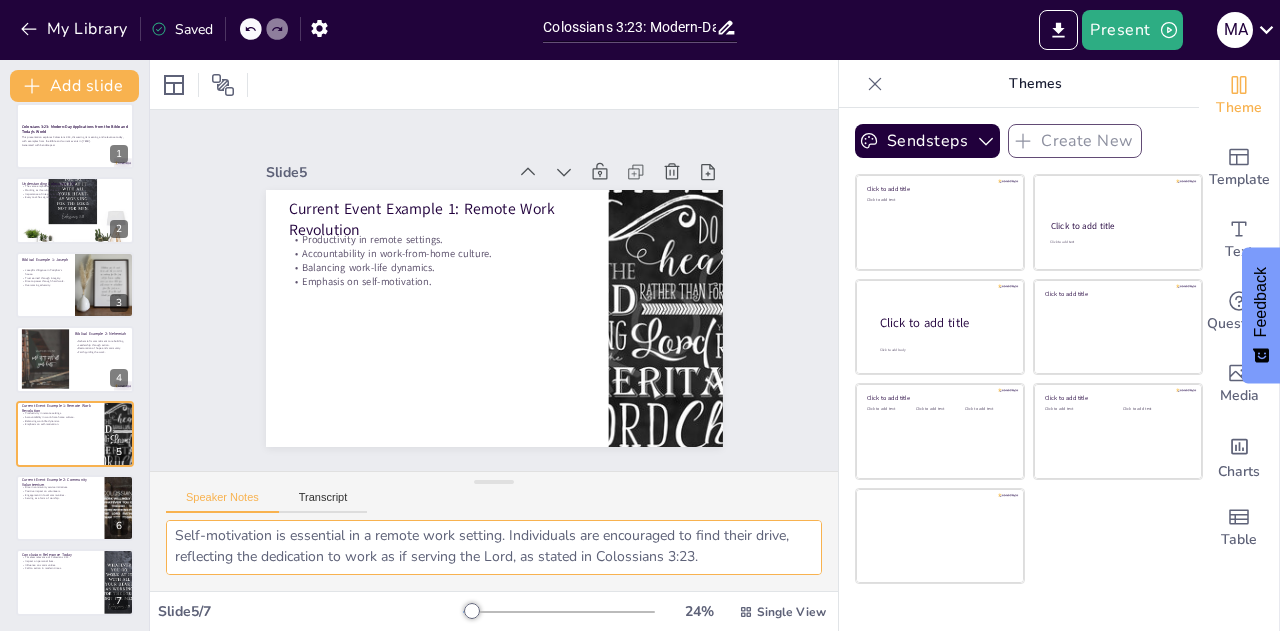 click on "The rise of remote work has necessitated a focus on productivity, with many individuals finding new ways to stay motivated. This reflects the core message of Colossians 3:23, emphasizing the importance of dedication in all work environments.
Working from home requires a strong sense of accountability. Individuals must hold themselves responsible for their tasks, aligning with the principle of serving wholeheartedly as encouraged in Colossians 3:23.
The challenge of balancing work and personal life has become more prominent in remote work. This balance is crucial for maintaining integrity and dedication in both spheres, echoing the teachings of Colossians 3:23.
Self-motivation is essential in a remote work setting. Individuals are encouraged to find their drive, reflecting the dedication to work as if serving the Lord, as stated in Colossians 3:23." at bounding box center (494, 547) 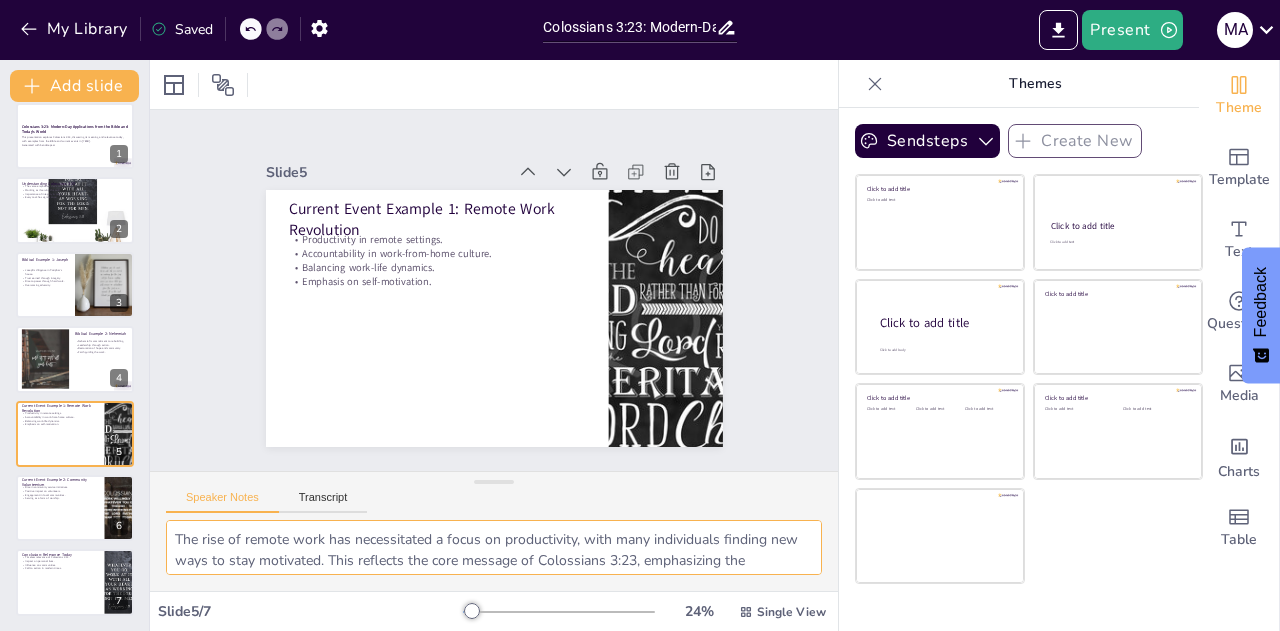 scroll, scrollTop: 193, scrollLeft: 0, axis: vertical 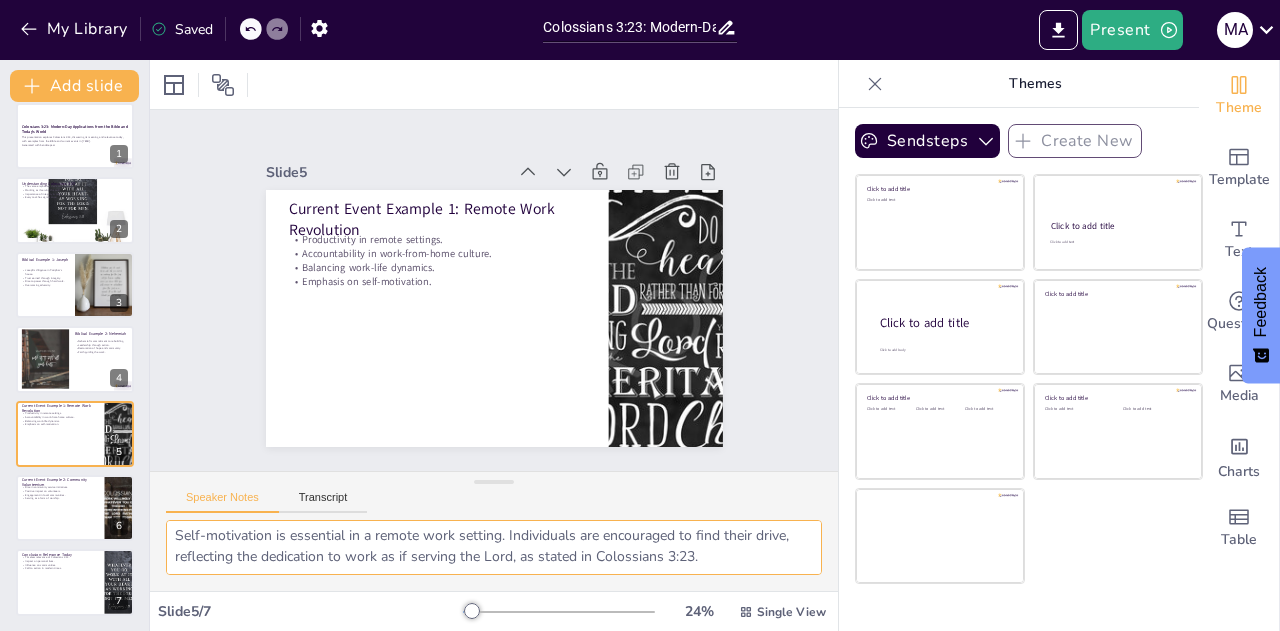 drag, startPoint x: 196, startPoint y: 539, endPoint x: 746, endPoint y: 588, distance: 552.1784 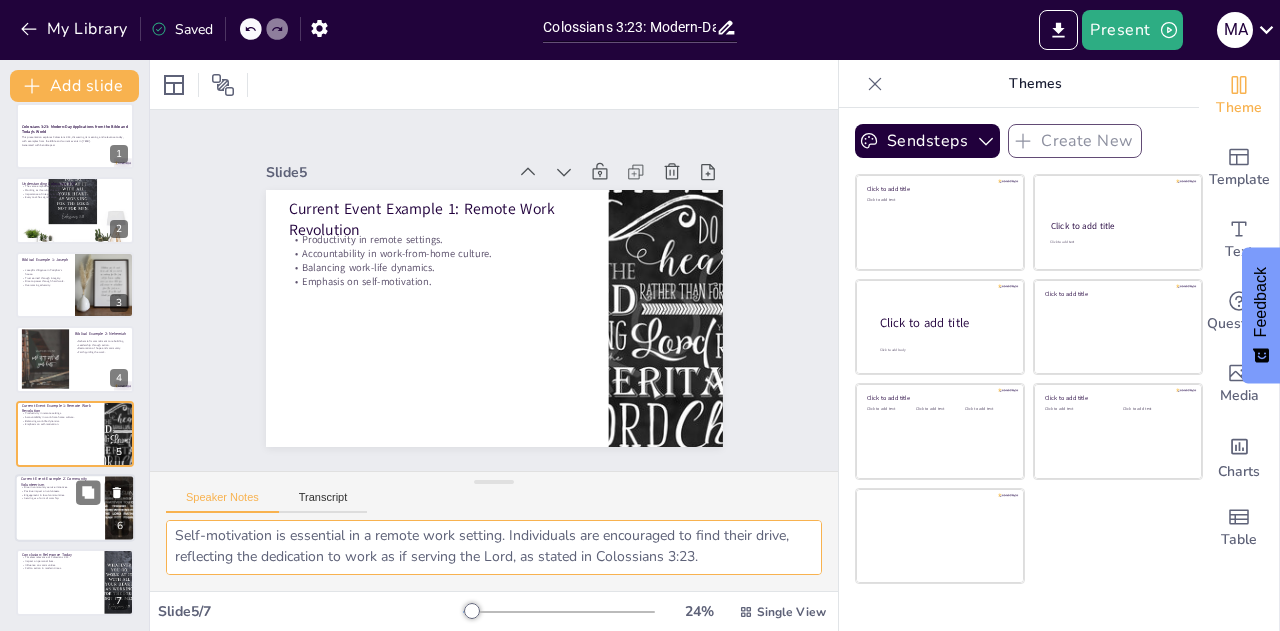 click at bounding box center (75, 508) 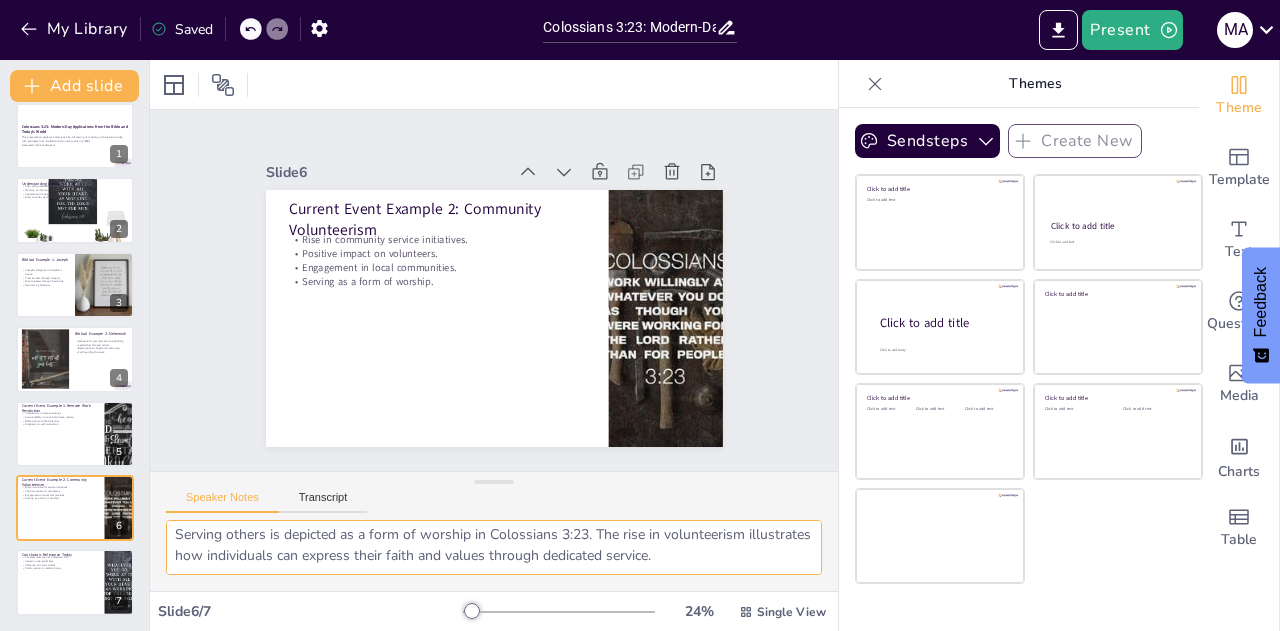 scroll, scrollTop: 0, scrollLeft: 0, axis: both 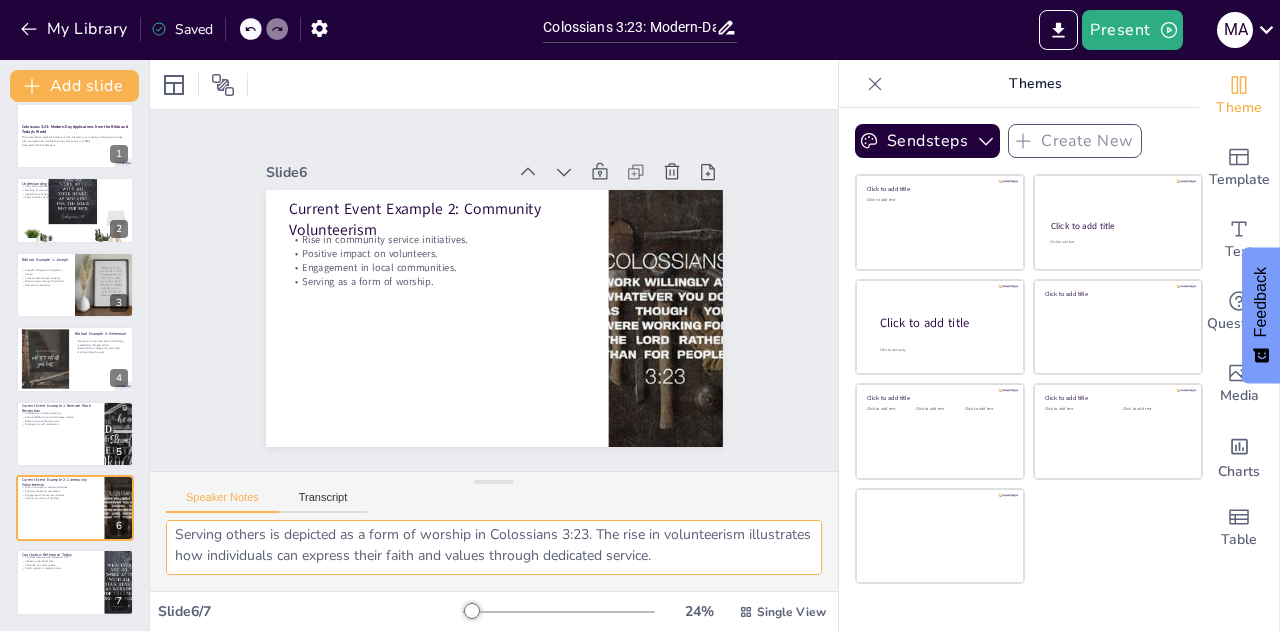drag, startPoint x: 175, startPoint y: 538, endPoint x: 915, endPoint y: 635, distance: 746.3304 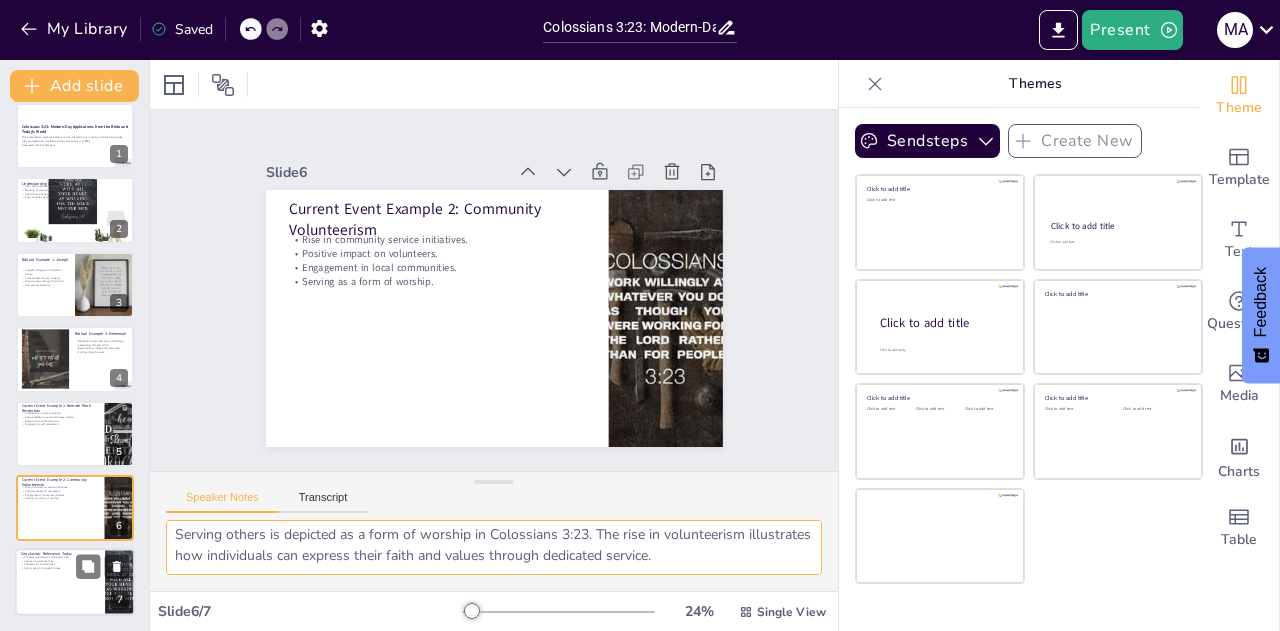 click at bounding box center [75, 583] 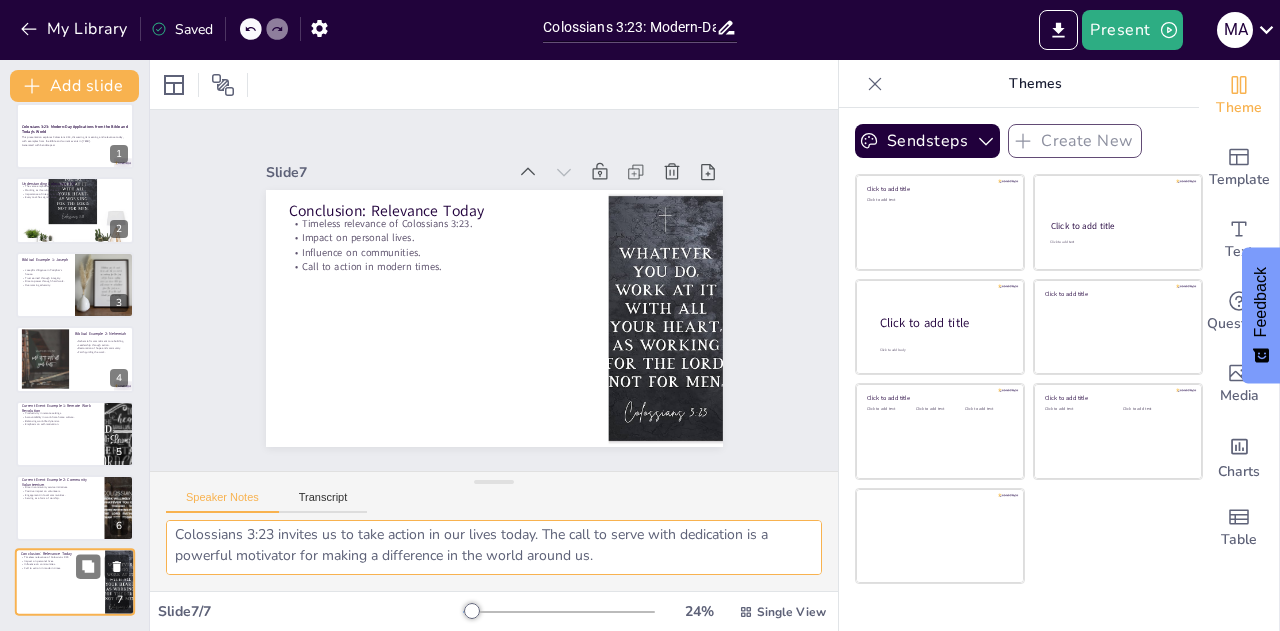 scroll, scrollTop: 151, scrollLeft: 0, axis: vertical 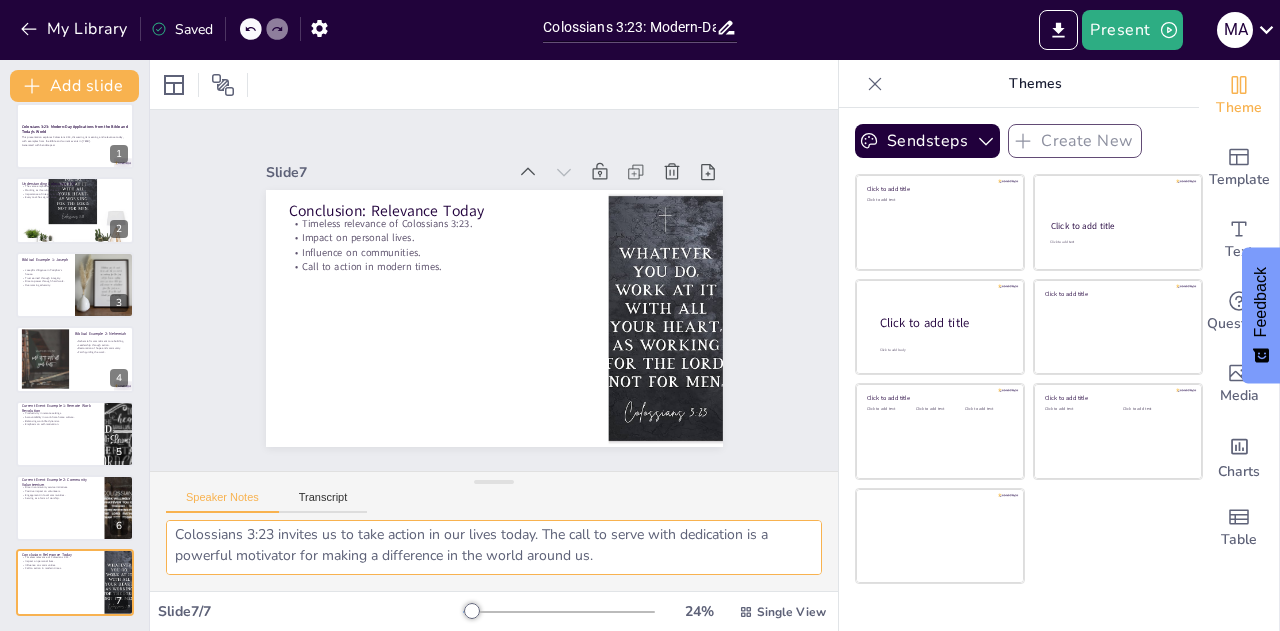 drag, startPoint x: 168, startPoint y: 539, endPoint x: 740, endPoint y: 574, distance: 573.0698 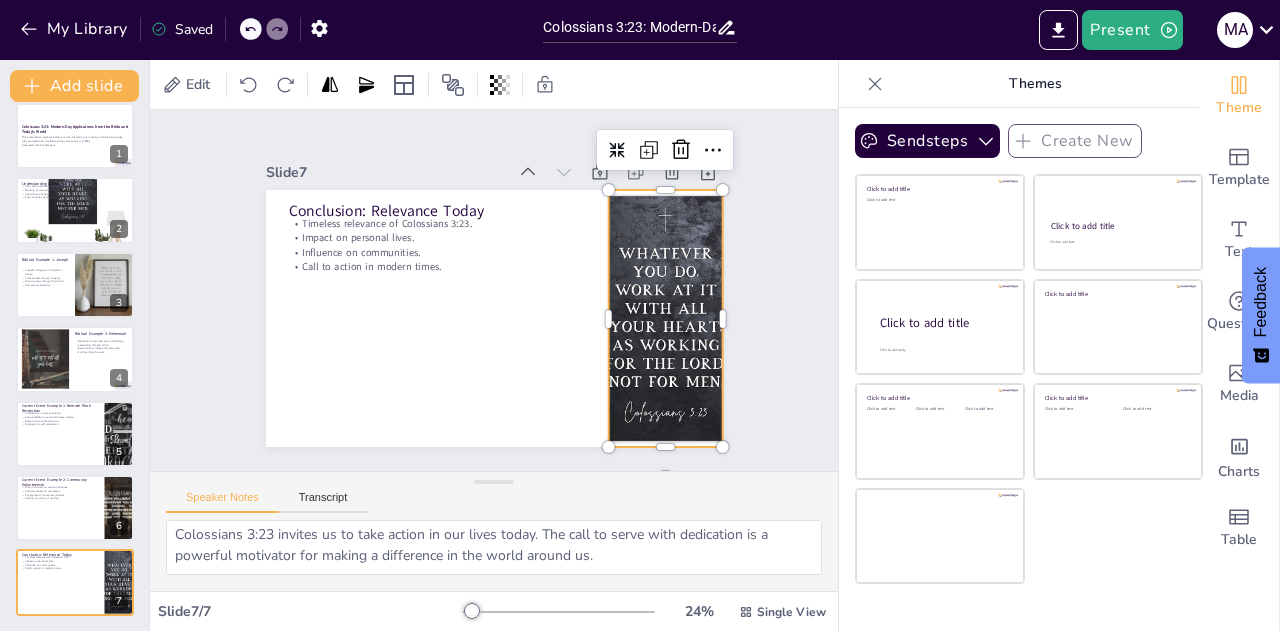 click at bounding box center [638, 385] 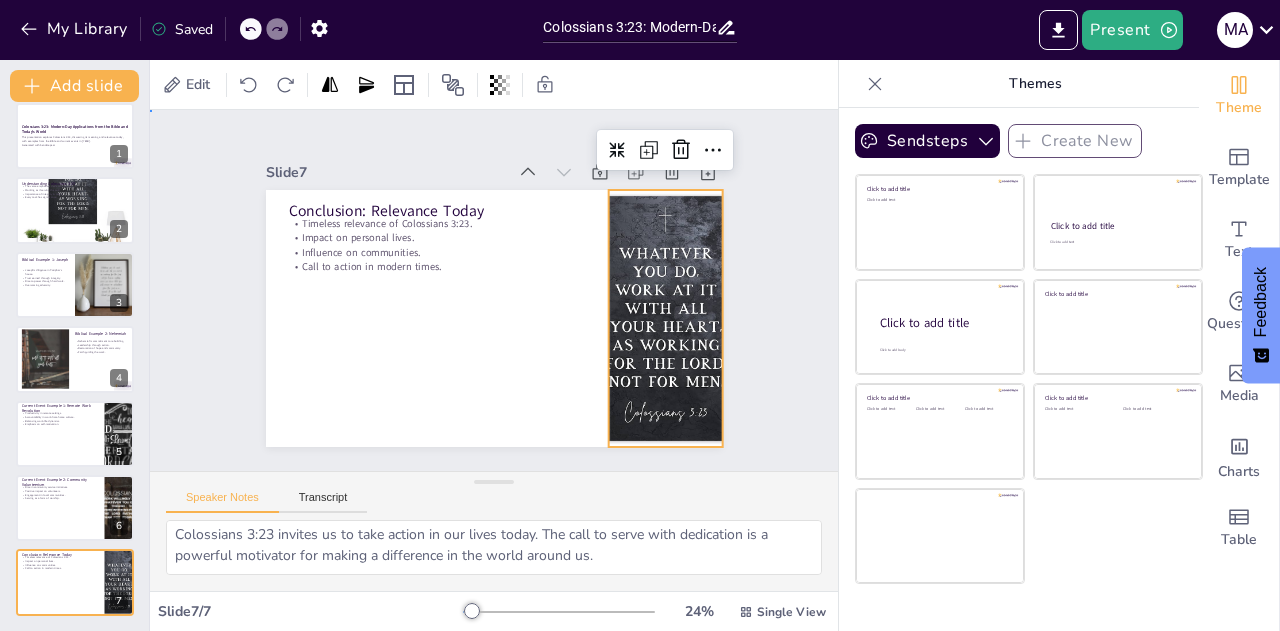 click on "Slide  1 Colossians 3:23: Modern-Day Applications from the Bible and Today’s World This presentation explores Colossians 3:23, discussing its meaning and relevance today, with examples from the Bible and current events in [YEAR]. Generated with Sendsteps.ai Slide  2 Understanding Colossians 3:23 The verse emphasizes dedication in work. Working as if serving the Lord. Importance of integrity in tasks. Every task has significance. Slide  3 Biblical Example 1: Joseph Joseph's diligence in Potiphar's house. Trust earned through integrity. Rise to power through hard work. Overcoming adversity. Slide  4 Biblical Example 2: Nehemiah Nehemiah's commitment to rebuilding. Leadership through action. Restoration of hope and community. Faith guiding the work. Slide  5 Current Event Example 1: Remote Work Revolution Productivity in remote settings. Accountability in work-from-home culture. Balancing work-life dynamics. Emphasis on self-motivation. Slide  6 Current Event Example 2: Community Volunteerism Slide  7" at bounding box center (494, 290) 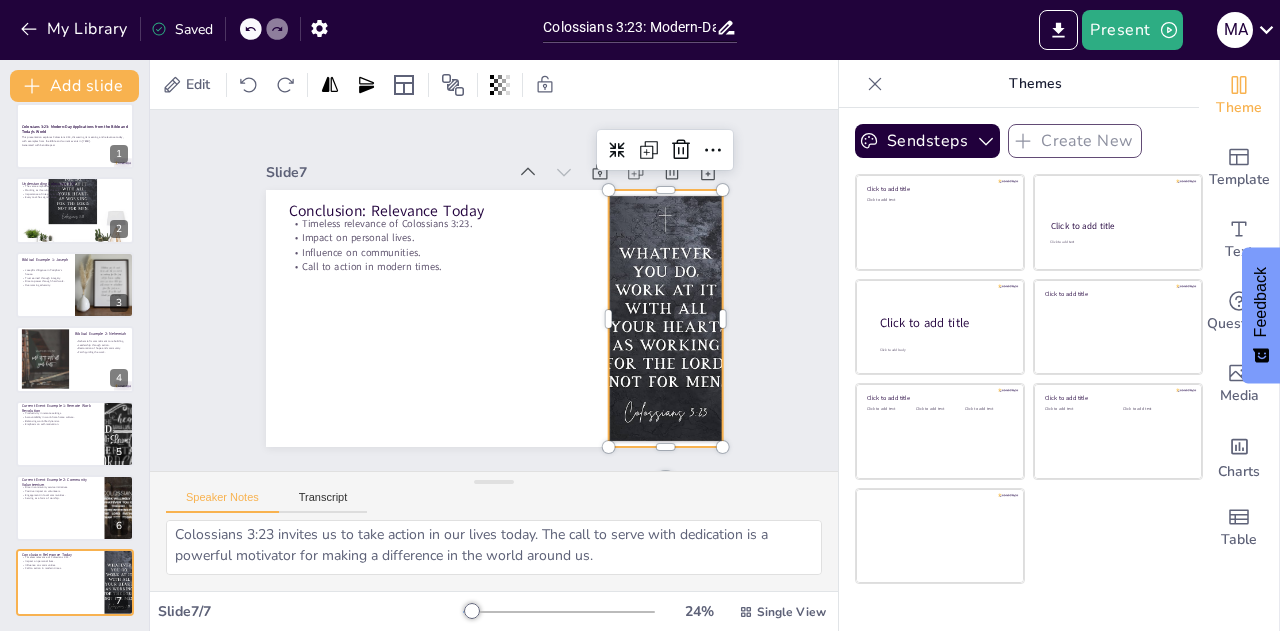 click at bounding box center [504, 117] 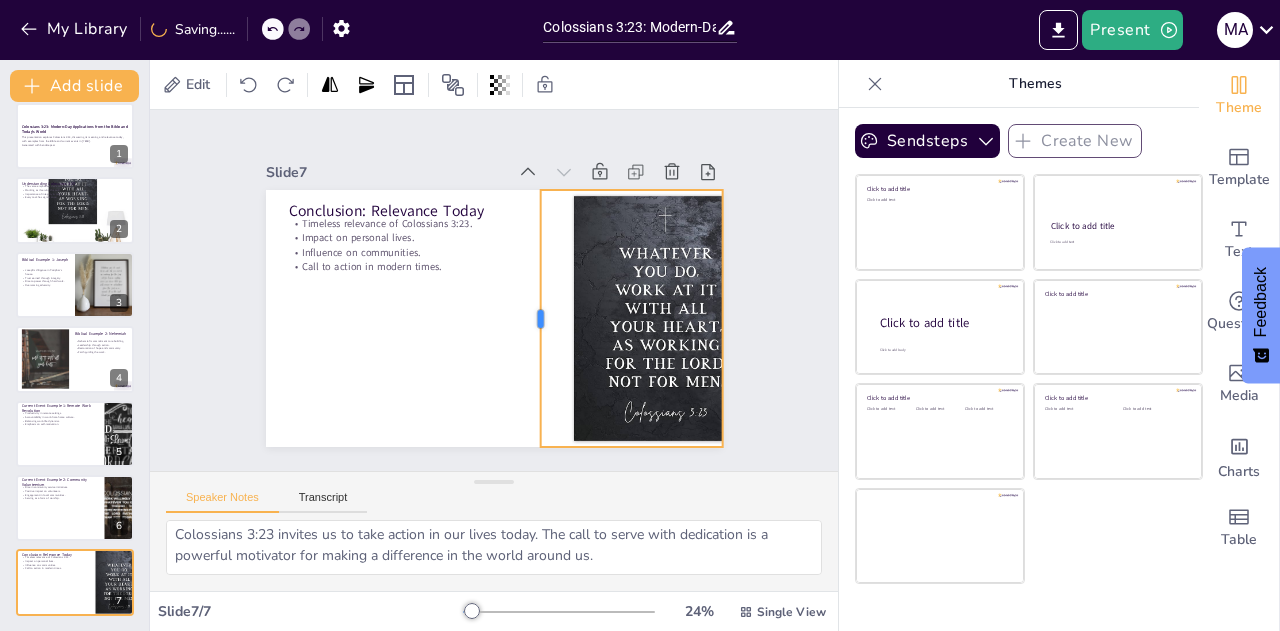 drag, startPoint x: 592, startPoint y: 309, endPoint x: 524, endPoint y: 315, distance: 68.26419 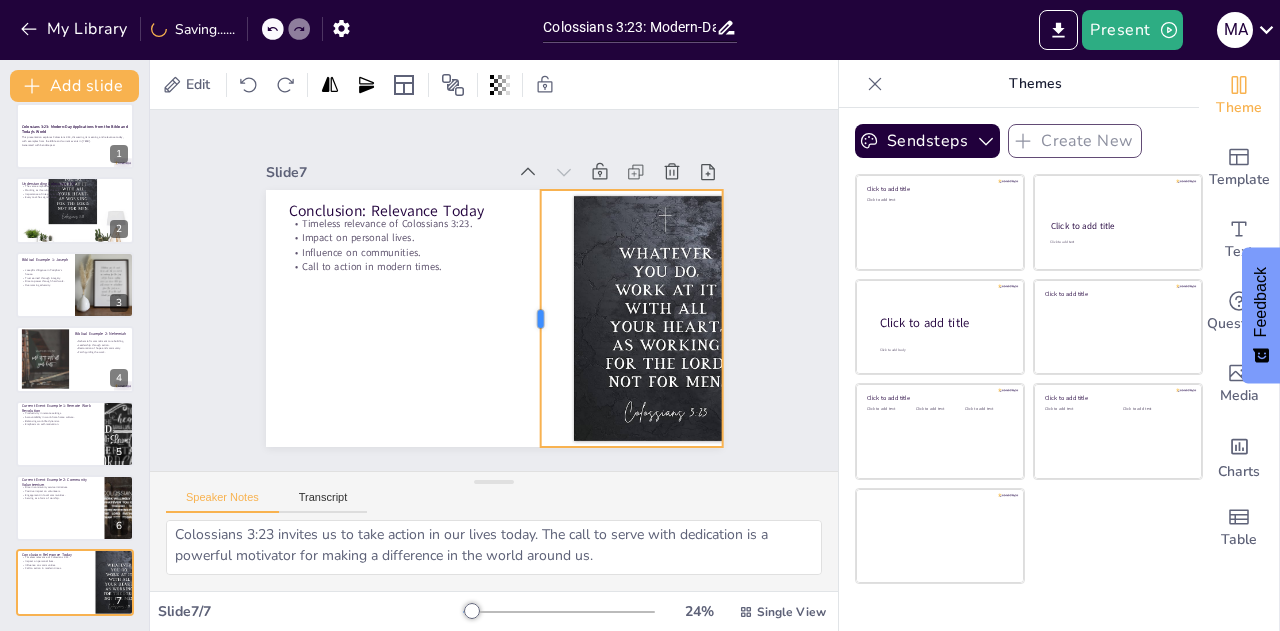 click at bounding box center (462, 325) 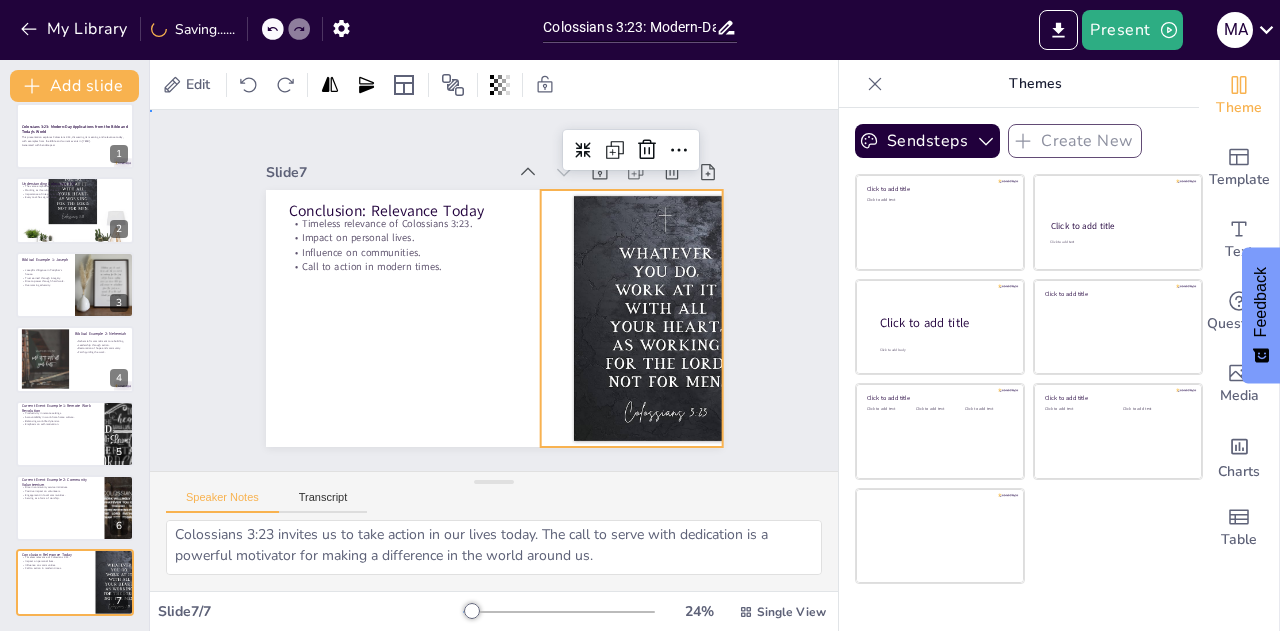 click on "Slide  1 Colossians 3:23: Modern-Day Applications from the Bible and Today’s World This presentation explores Colossians 3:23, discussing its meaning and relevance today, with examples from the Bible and current events in [YEAR]. Generated with Sendsteps.ai Slide  2 Understanding Colossians 3:23 The verse emphasizes dedication in work. Working as if serving the Lord. Importance of integrity in tasks. Every task has significance. Slide  3 Biblical Example 1: Joseph Joseph's diligence in Potiphar's house. Trust earned through integrity. Rise to power through hard work. Overcoming adversity. Slide  4 Biblical Example 2: Nehemiah Nehemiah's commitment to rebuilding. Leadership through action. Restoration of hope and community. Faith guiding the work. Slide  5 Current Event Example 1: Remote Work Revolution Productivity in remote settings. Accountability in work-from-home culture. Balancing work-life dynamics. Emphasis on self-motivation. Slide  6 Current Event Example 2: Community Volunteerism Slide  7" at bounding box center (494, 290) 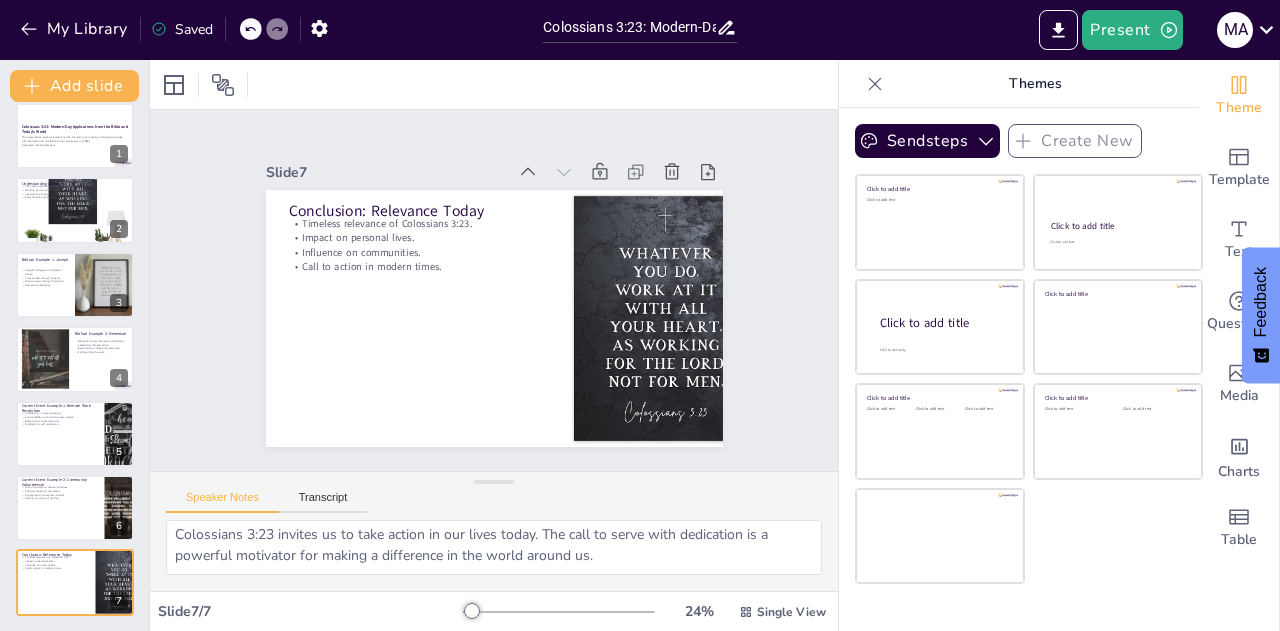 scroll, scrollTop: 0, scrollLeft: 0, axis: both 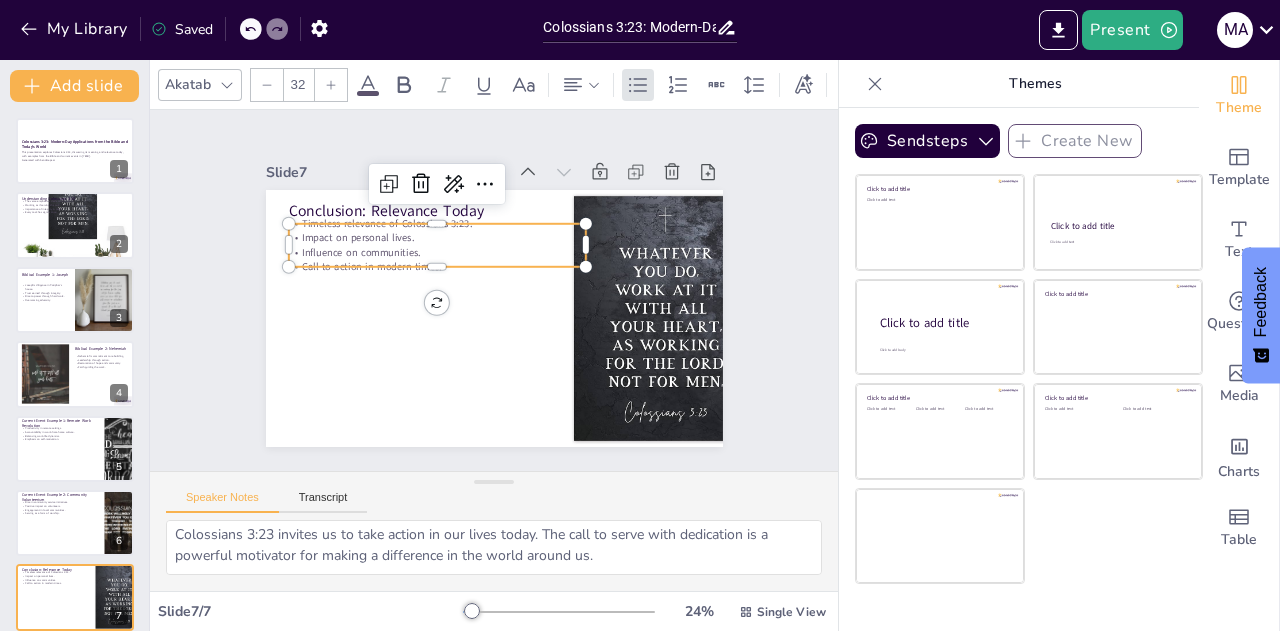 click on "Influence on communities." at bounding box center [520, 226] 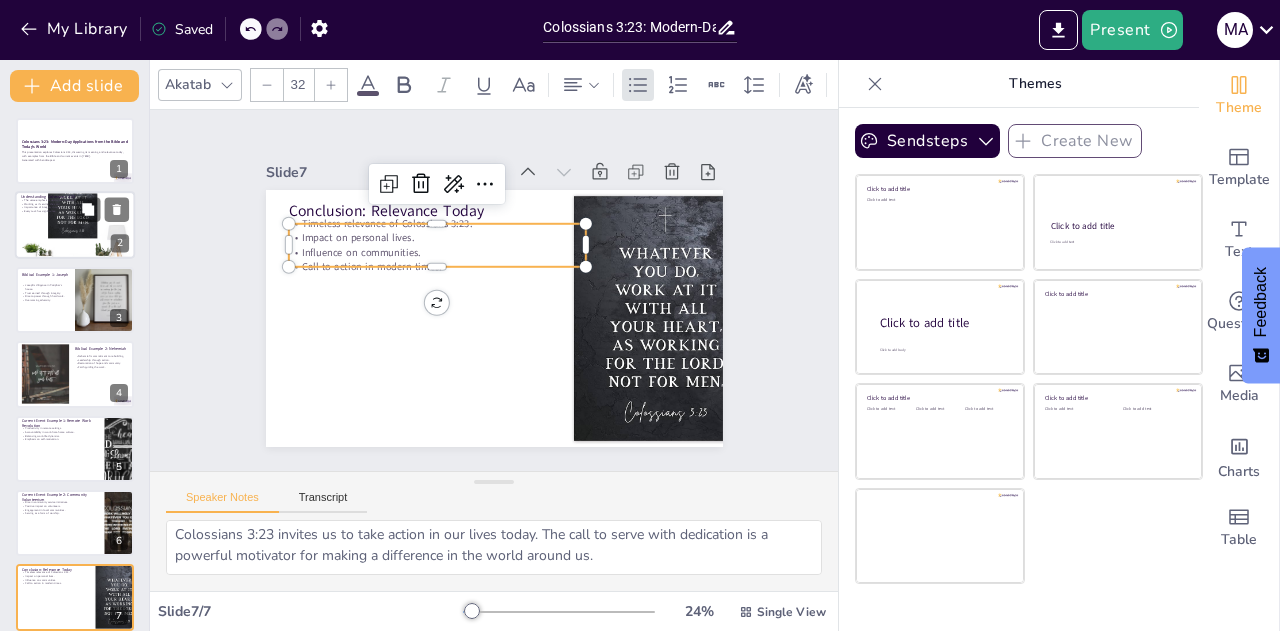 click on "Importance of integrity in tasks." at bounding box center [75, 208] 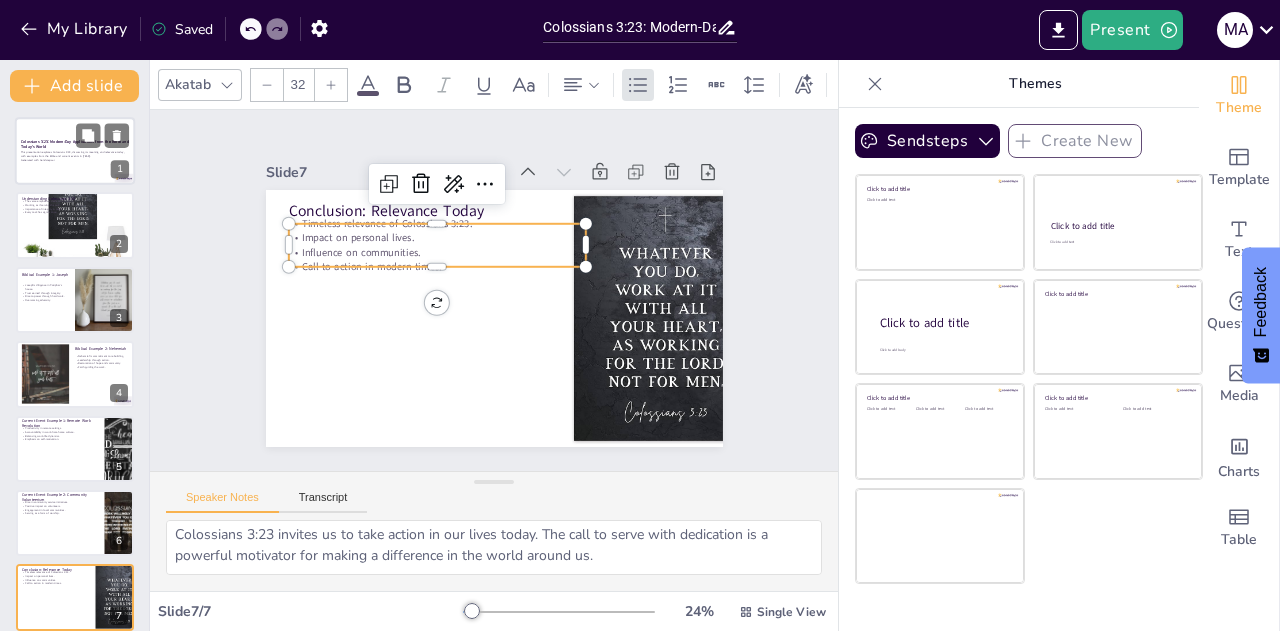 type on "This point highlights that Colossians 3:23 encourages individuals to commit fully to their work, emphasizing that dedication is a vital aspect of serving both God and others.
This point underscores the idea that our work should be treated as a form of service, reflecting the values of integrity and commitment. Approaching tasks with this mindset can transform our perspective on work.
Integrity is crucial in all aspects of life, including work. Colossians 3:23 reminds us that our actions and attitudes should align with our beliefs, promoting honesty and ethical behavior.
This point emphasizes that no task is too small when done with the right intention. Colossians 3:23 encourages us to view our work as meaningful and impactful." 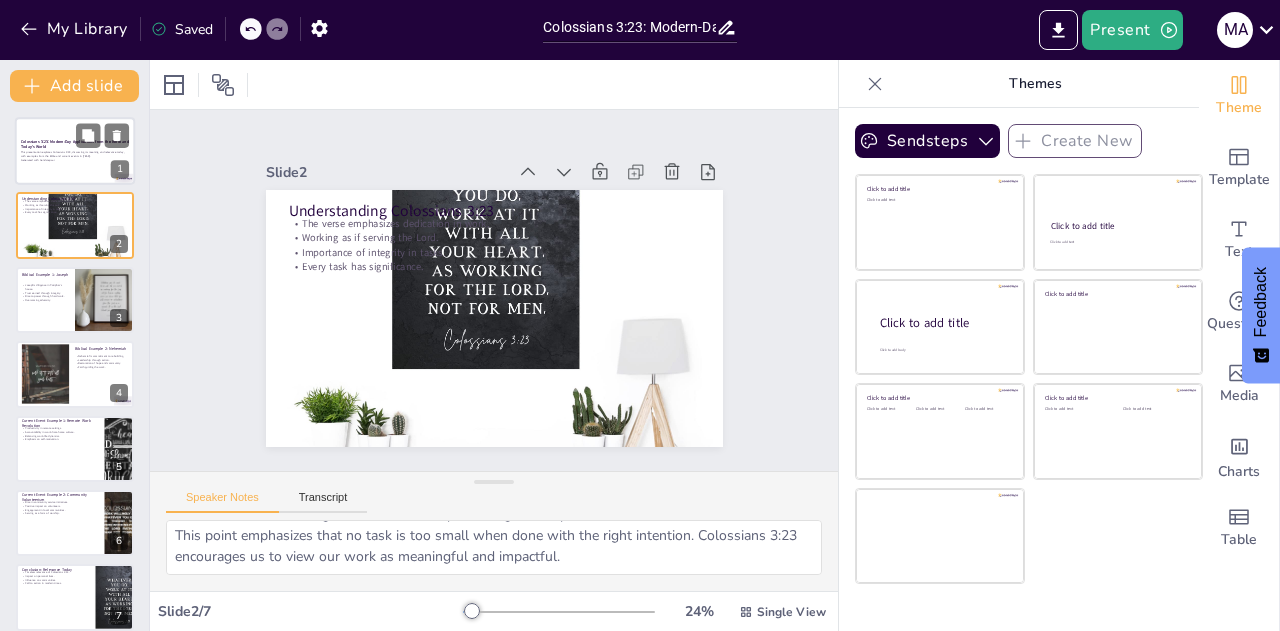 click on "This presentation explores Colossians 3:23, discussing its meaning and relevance today, with examples from the Bible and current events in [YEAR]. Generated with Sendsteps.ai" at bounding box center [75, 156] 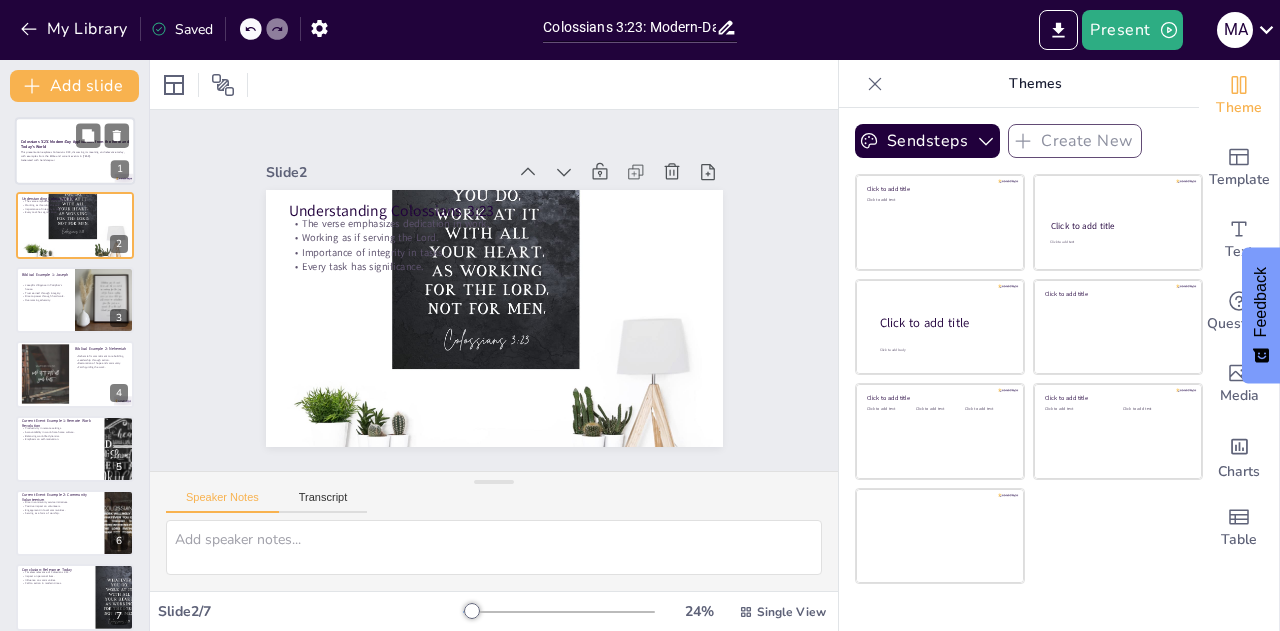 scroll, scrollTop: 0, scrollLeft: 0, axis: both 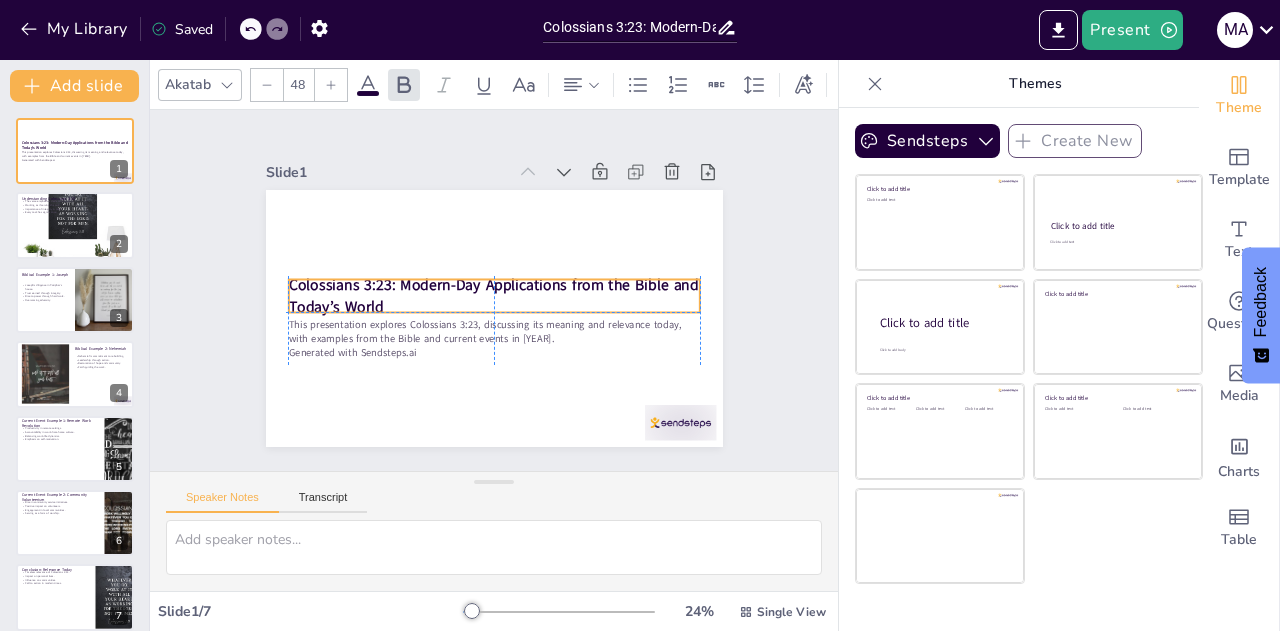 click on "Colossians 3:23: Modern-Day Applications from the Bible and Today’s World" at bounding box center (491, 285) 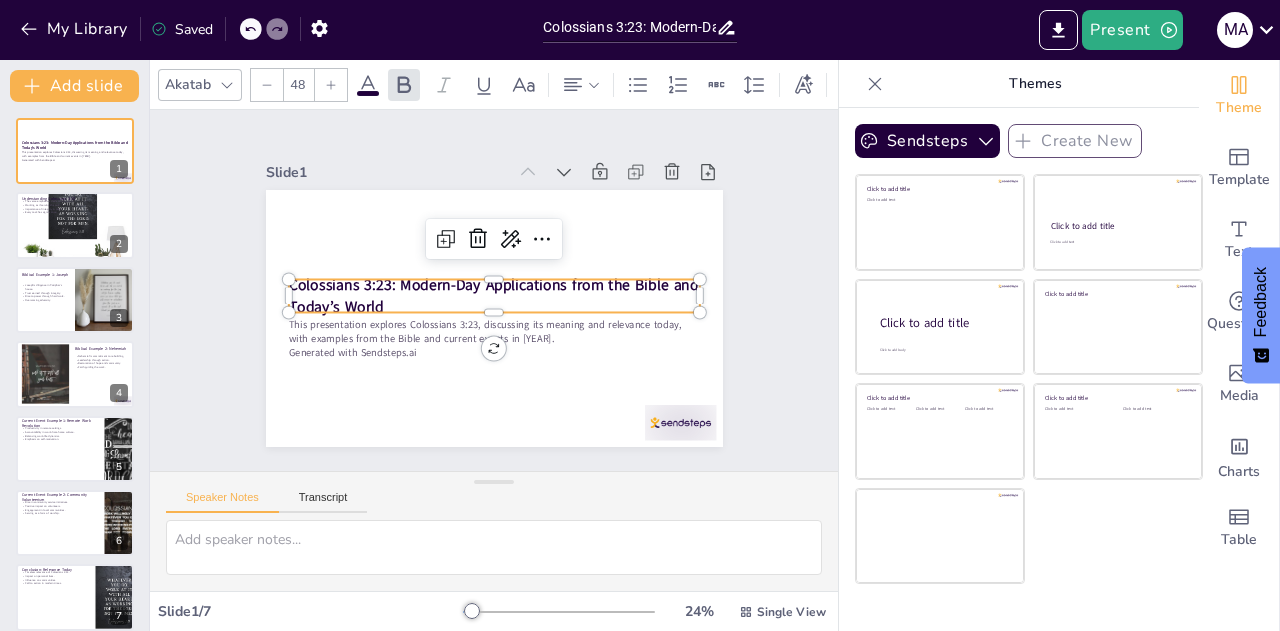 click on "Colossians 3:23: Modern-Day Applications from the Bible and Today’s World" at bounding box center [498, 285] 